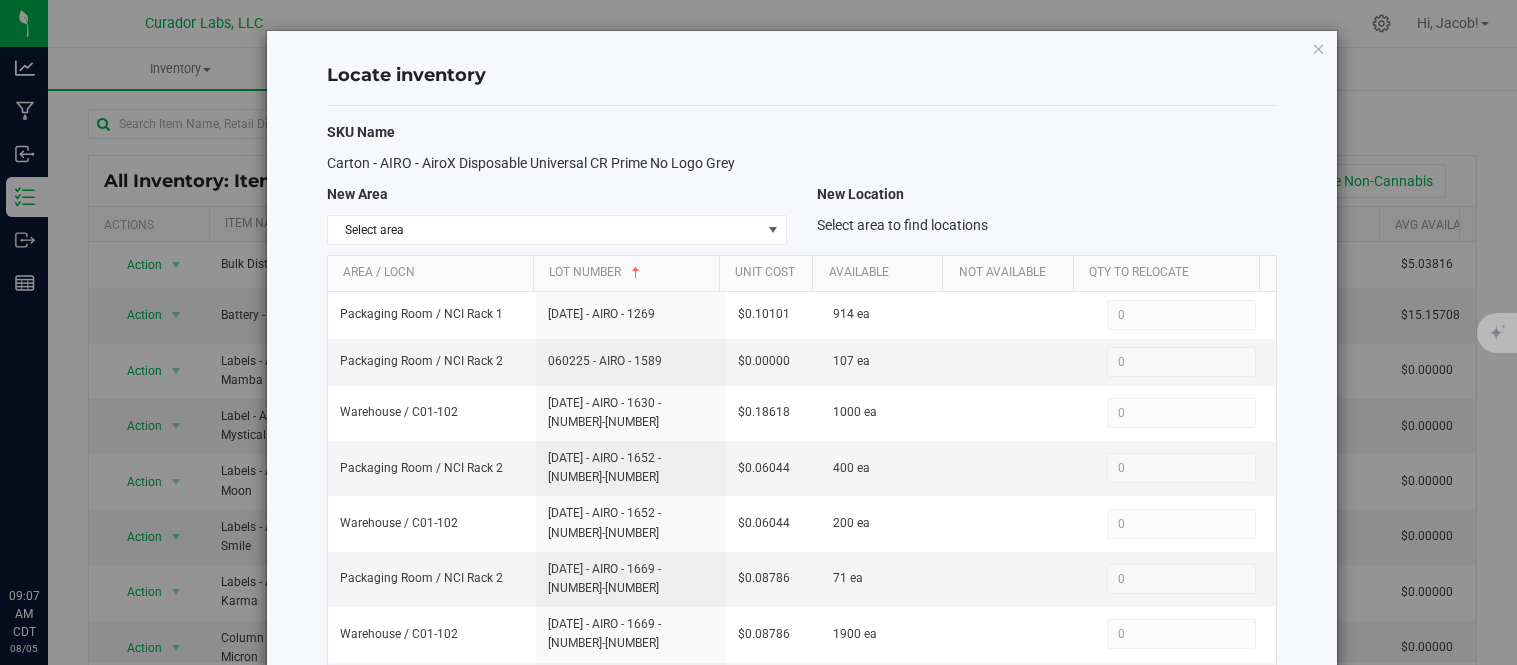 scroll, scrollTop: 0, scrollLeft: 0, axis: both 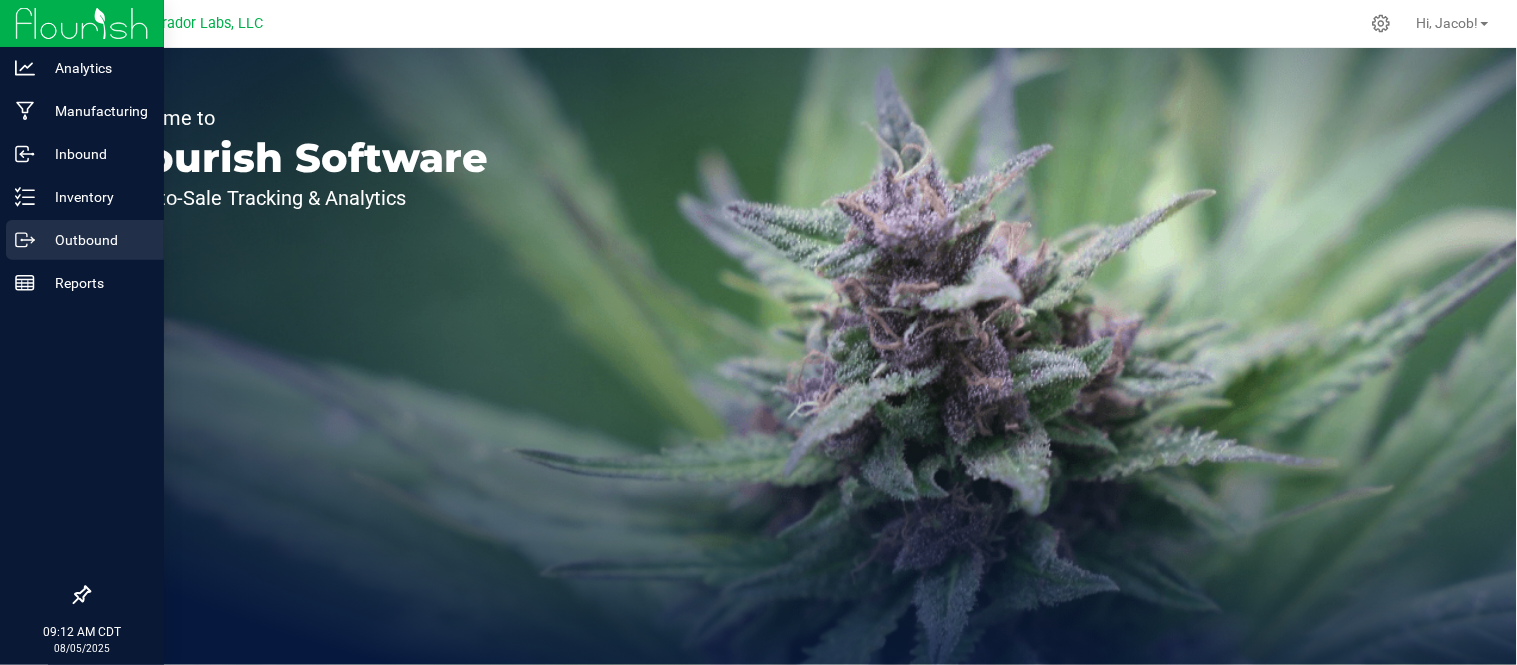 click on "Outbound" at bounding box center [95, 240] 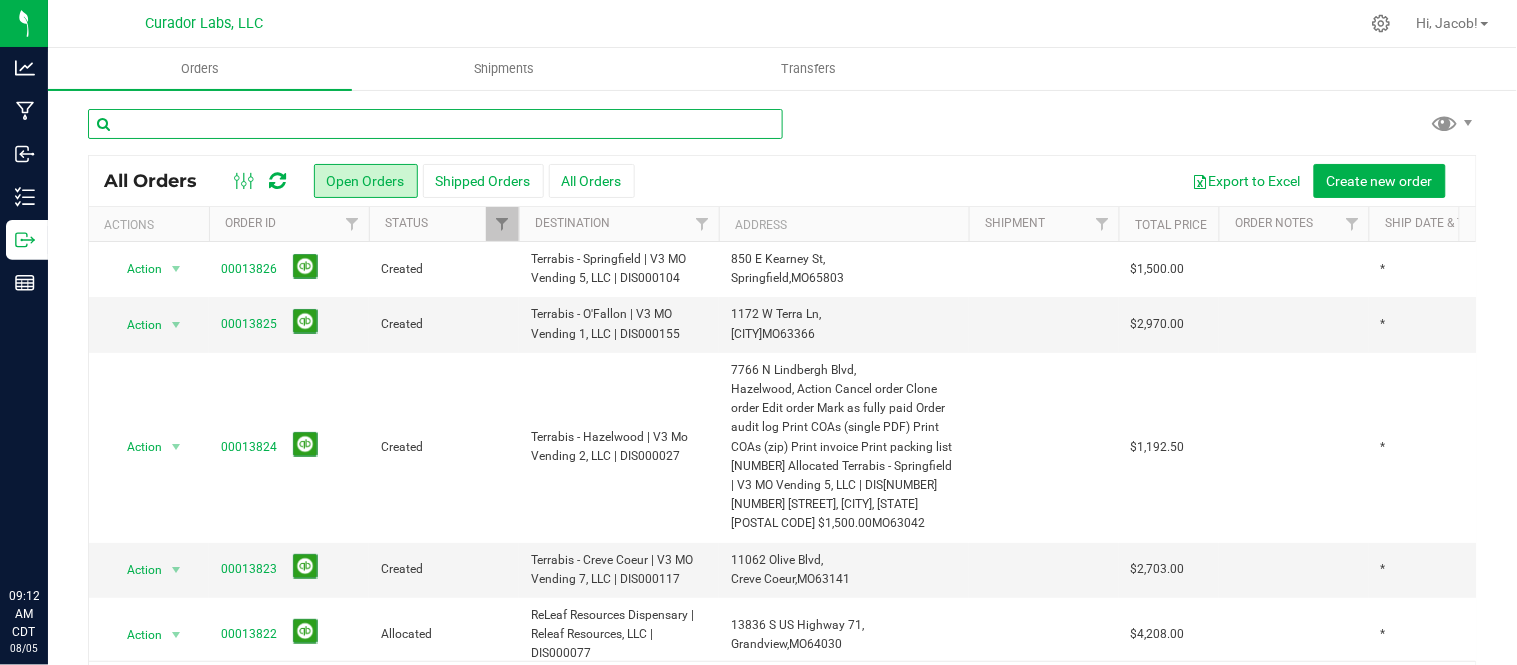 click at bounding box center (435, 124) 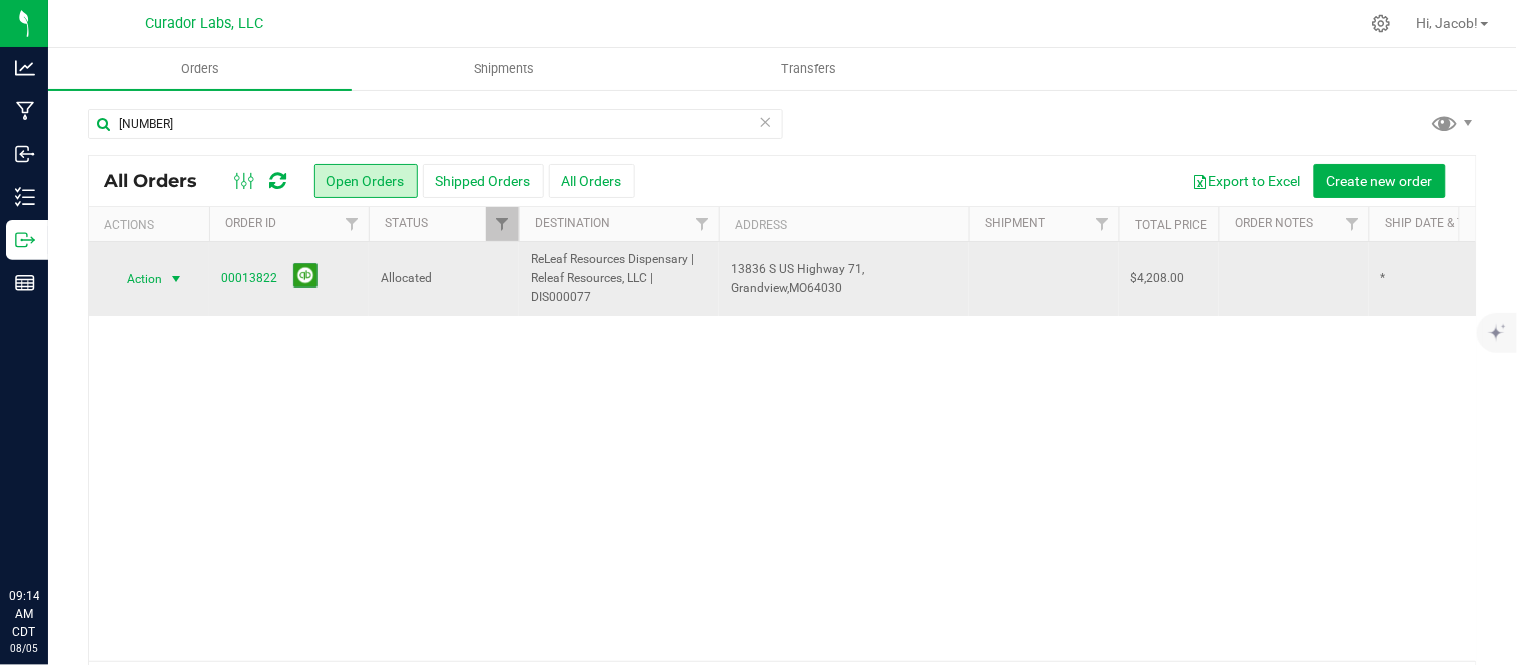 click on "Action" at bounding box center [136, 279] 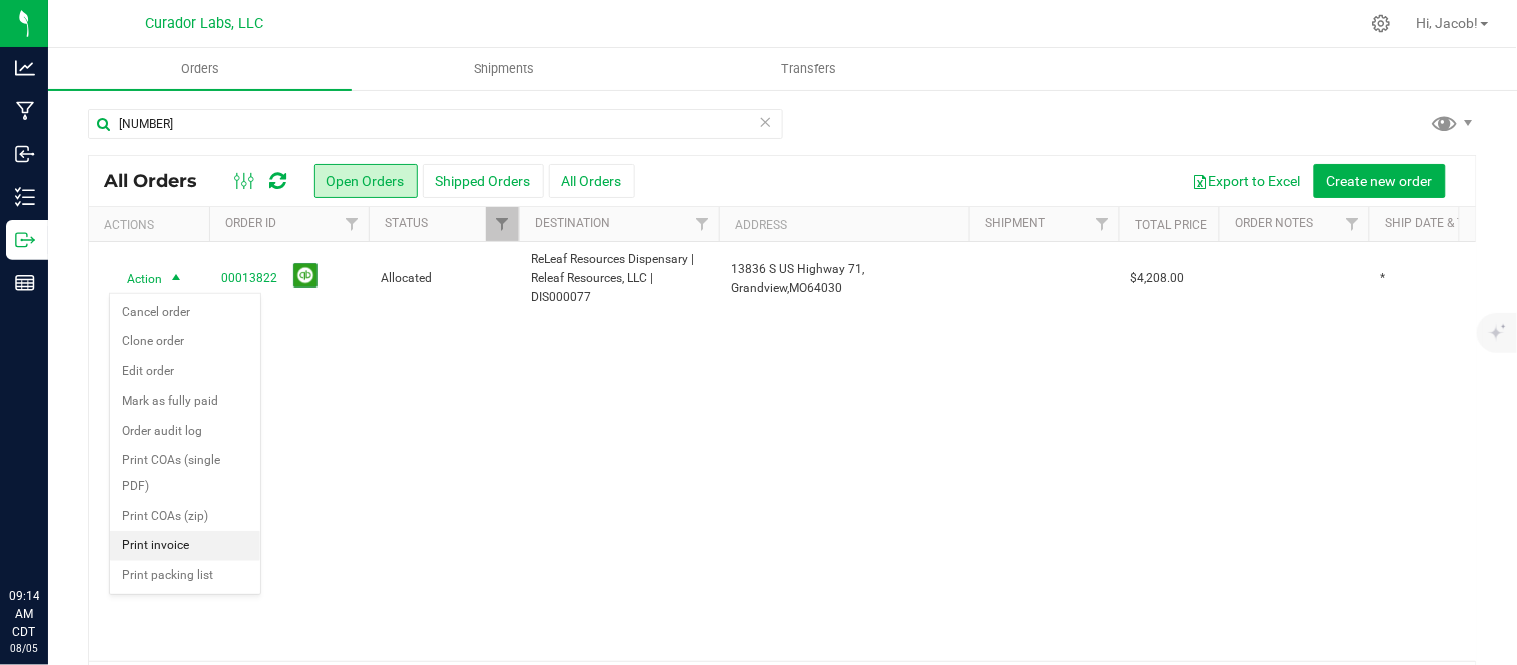 click on "Print invoice" at bounding box center (185, 546) 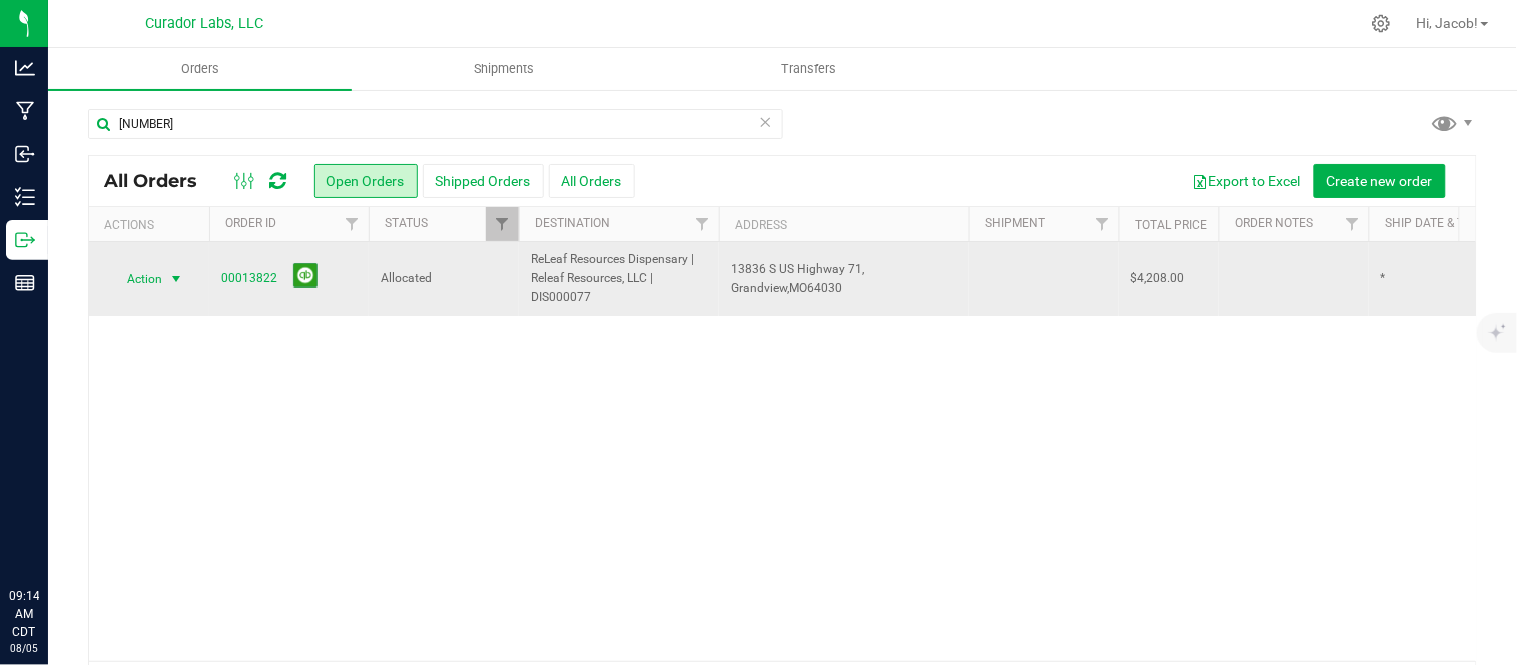 click at bounding box center [176, 279] 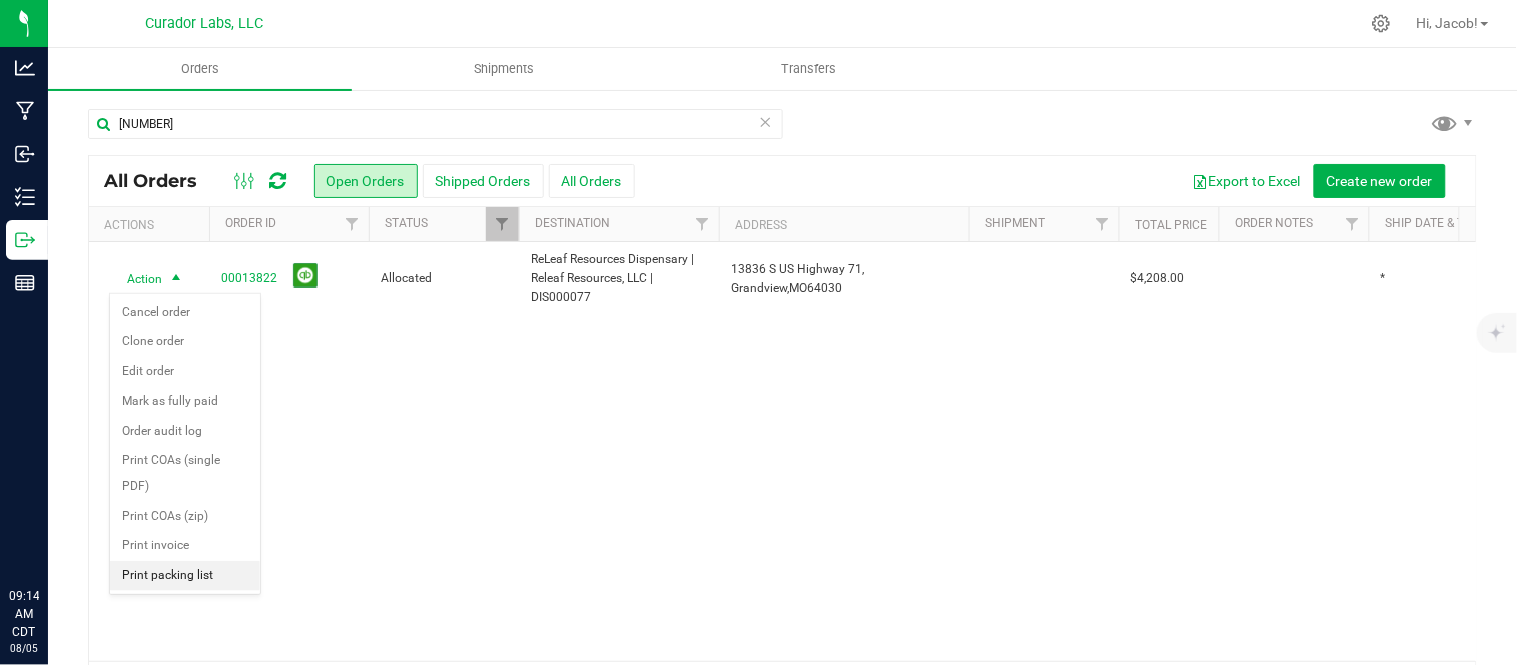 click on "Print packing list" at bounding box center [185, 576] 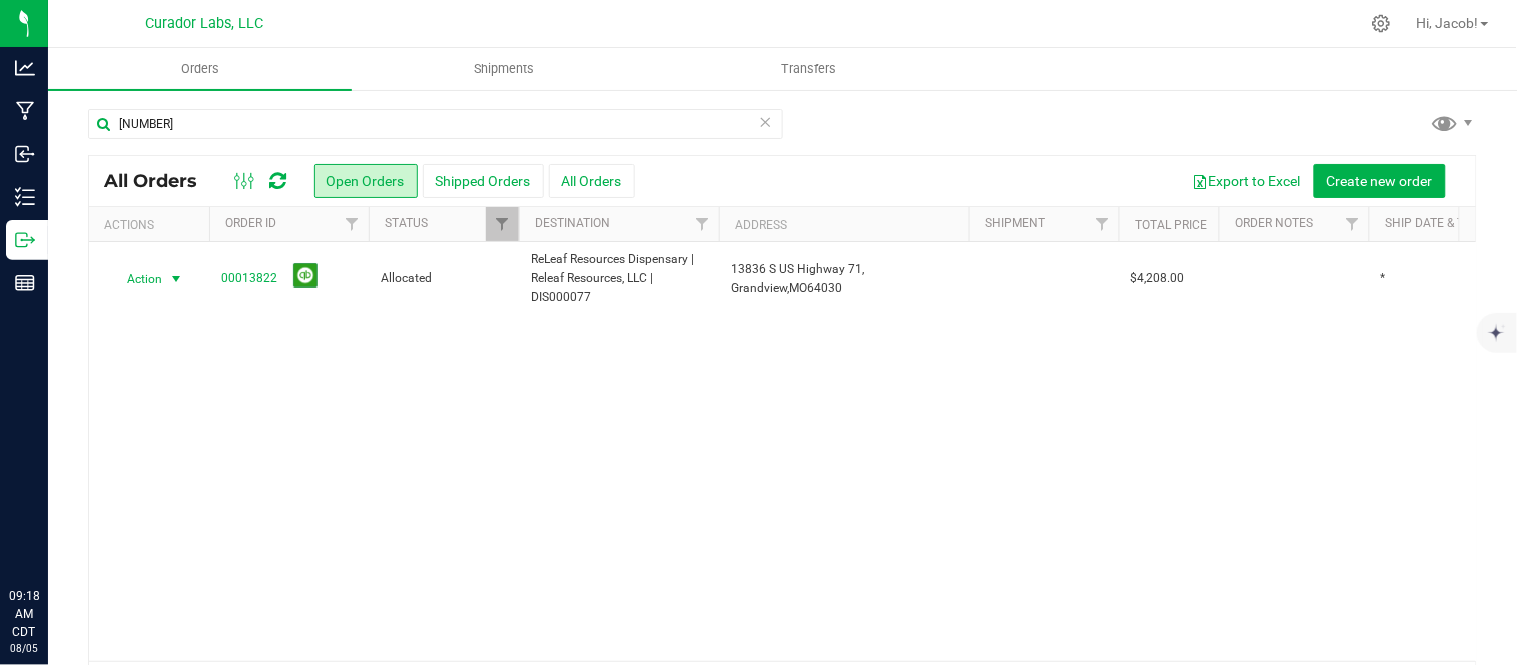click on "13822" at bounding box center [435, 132] 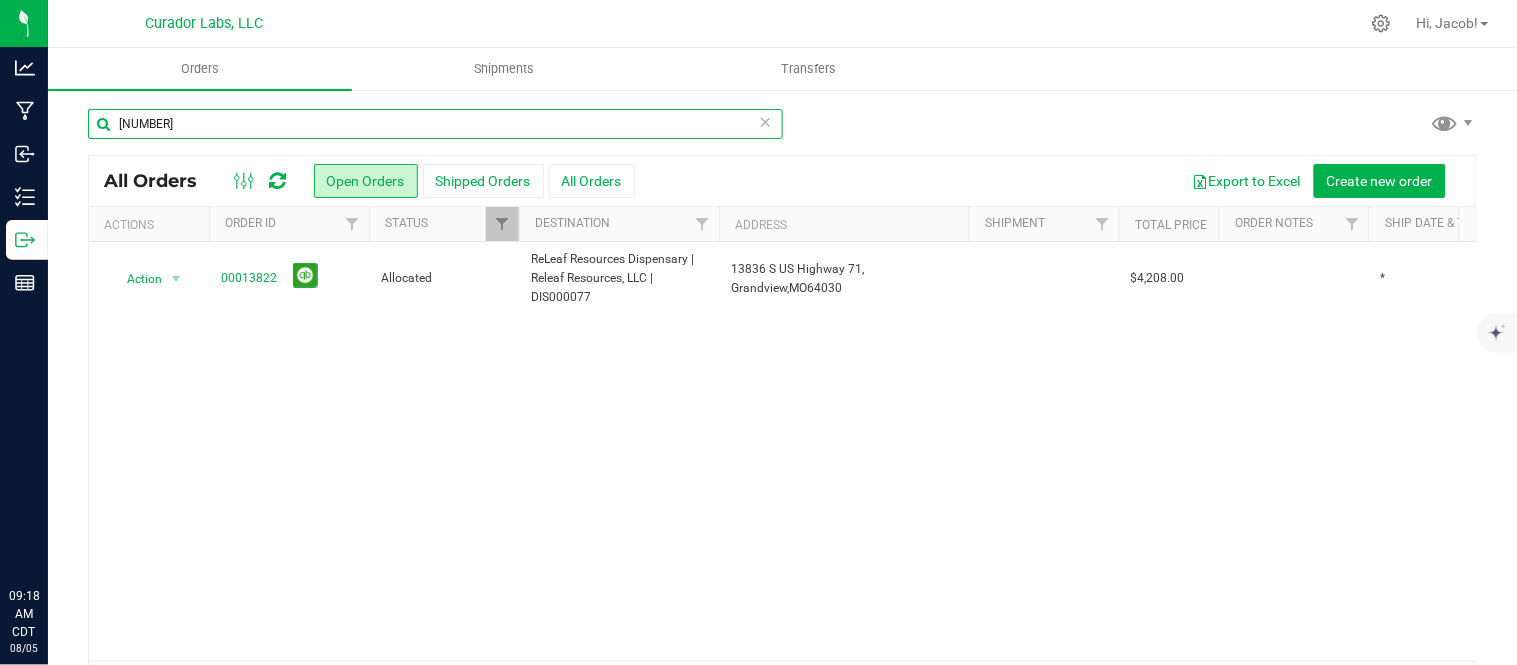 click on "13822" at bounding box center [435, 124] 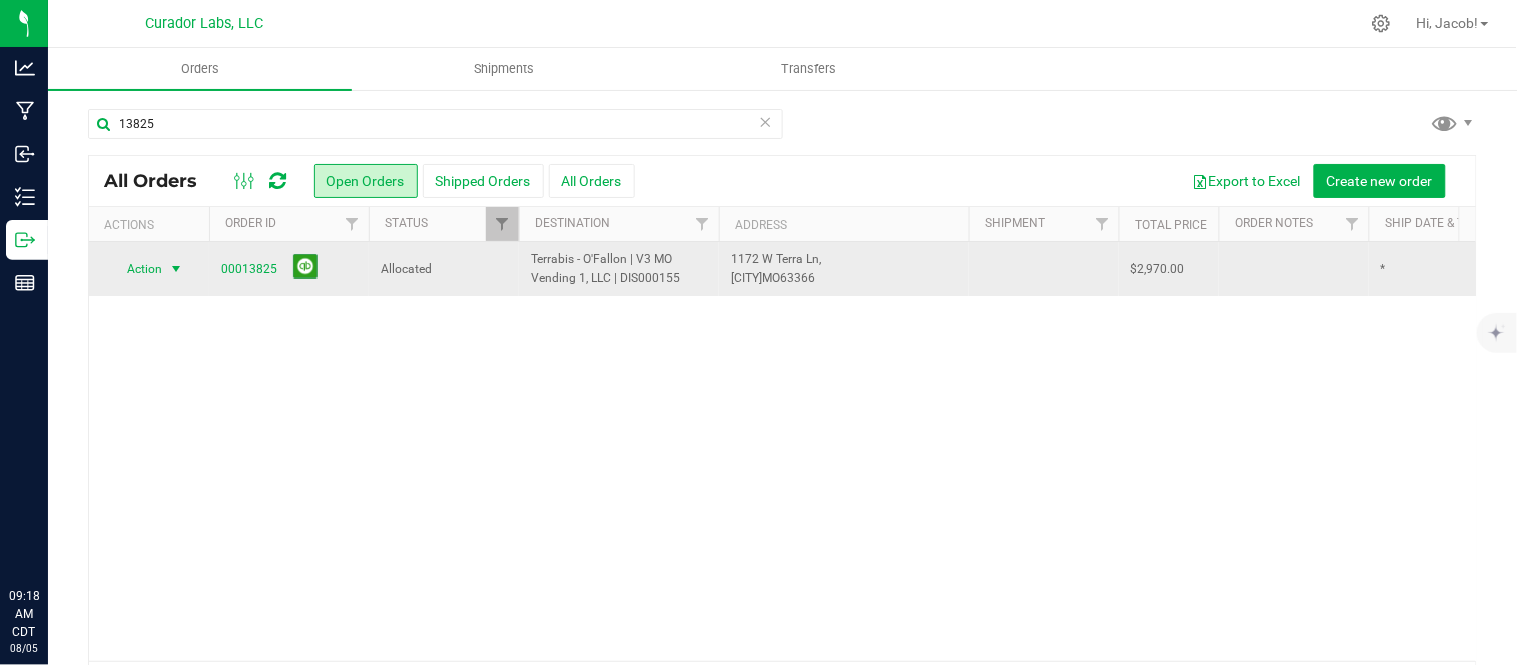 click on "Action" at bounding box center [136, 269] 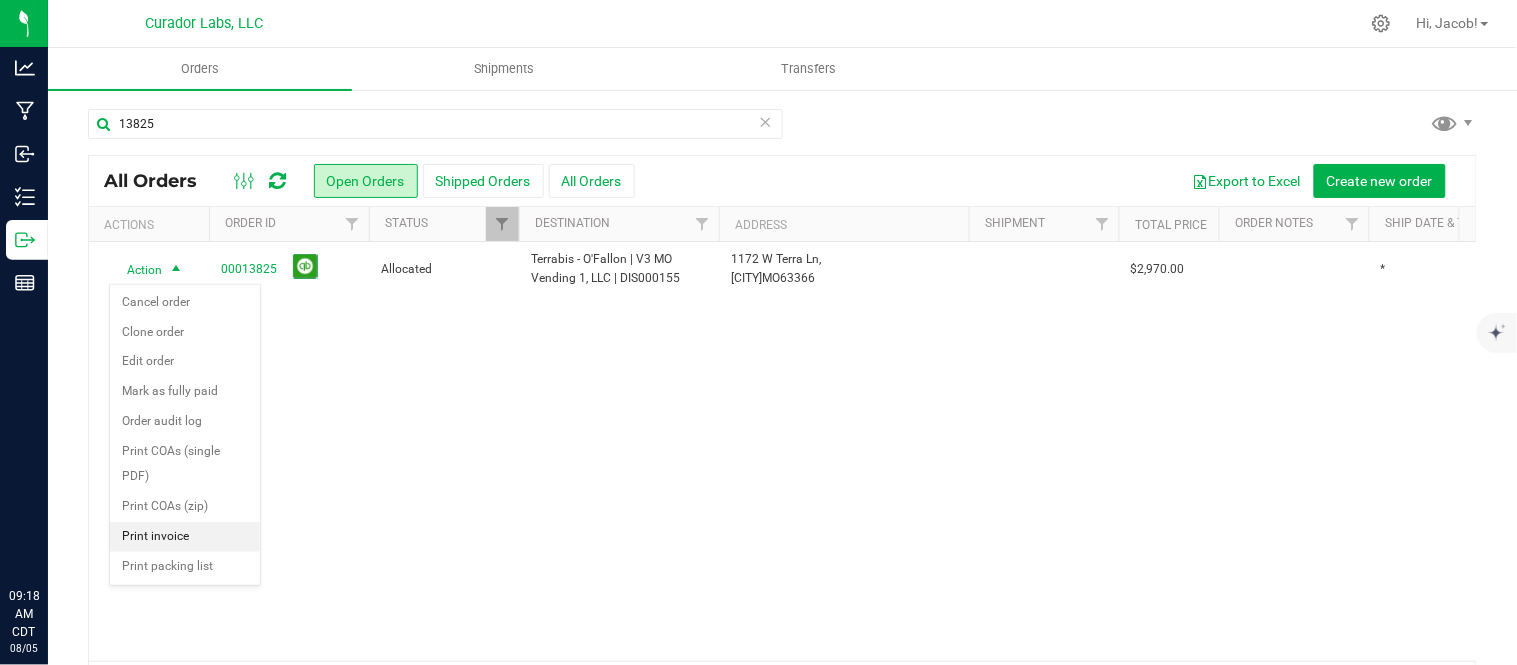 click on "Print invoice" at bounding box center [185, 537] 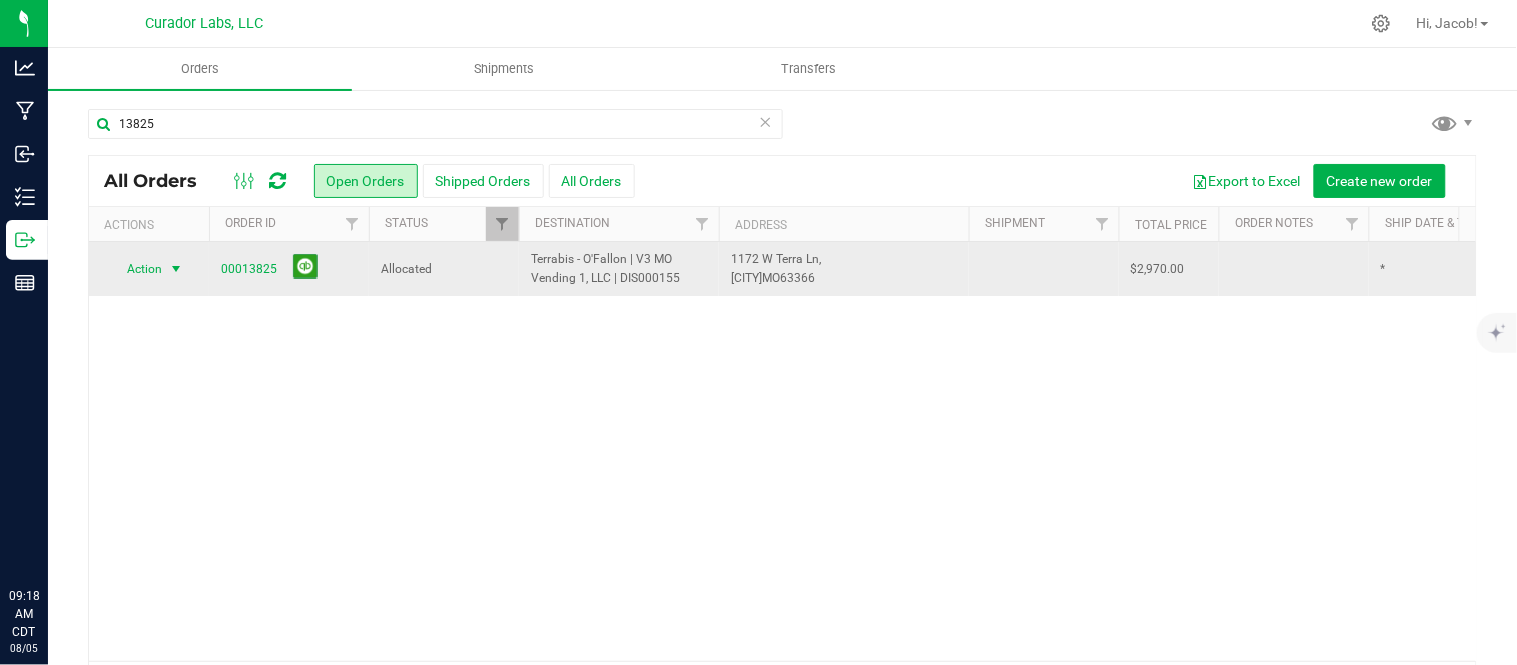 click on "Action" at bounding box center [136, 269] 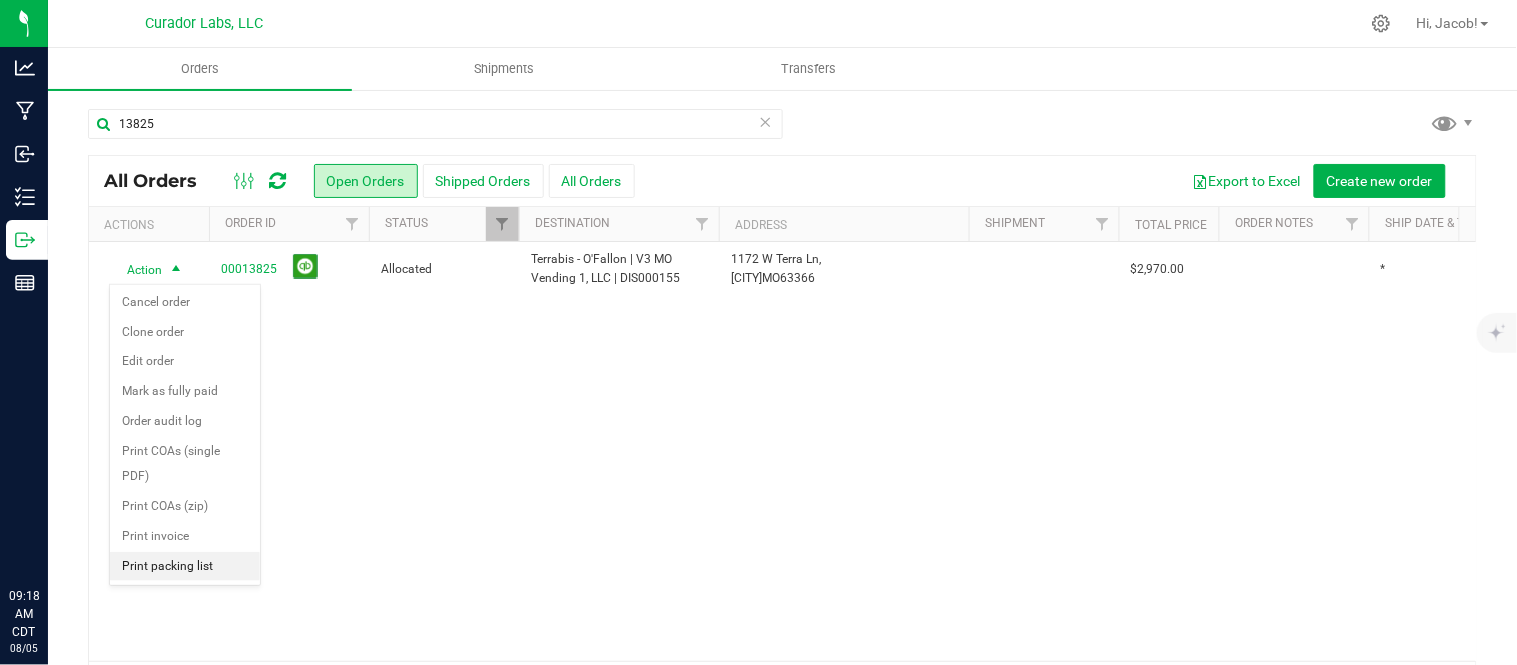 click on "Print packing list" at bounding box center (185, 567) 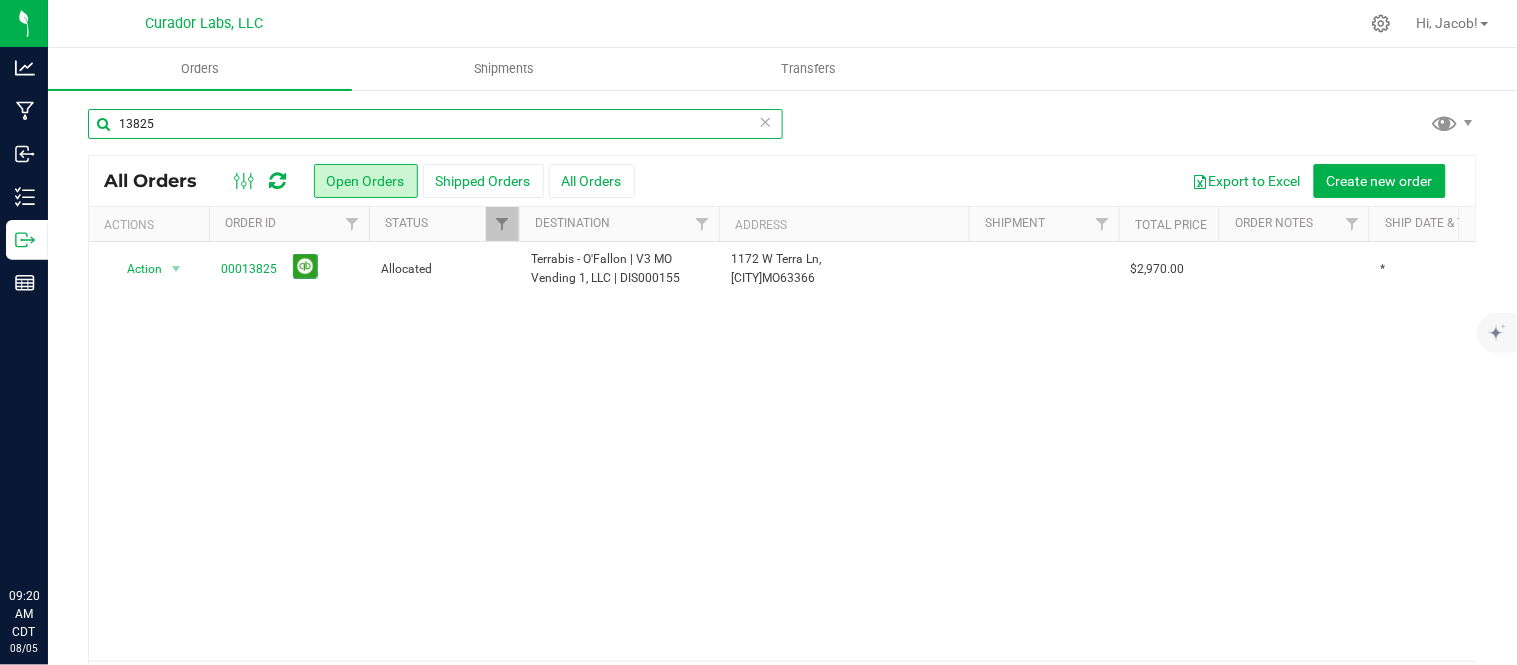 click on "13825" at bounding box center (435, 124) 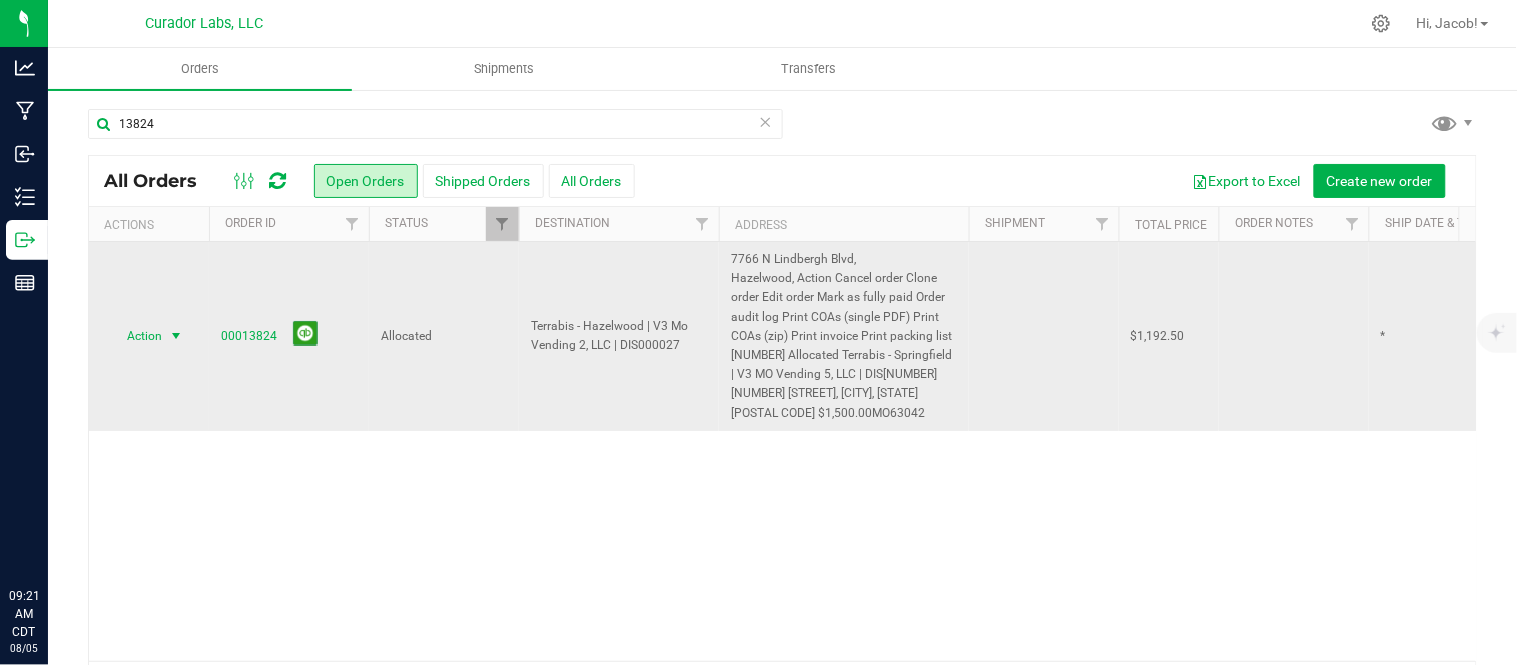 click on "Action" at bounding box center (136, 336) 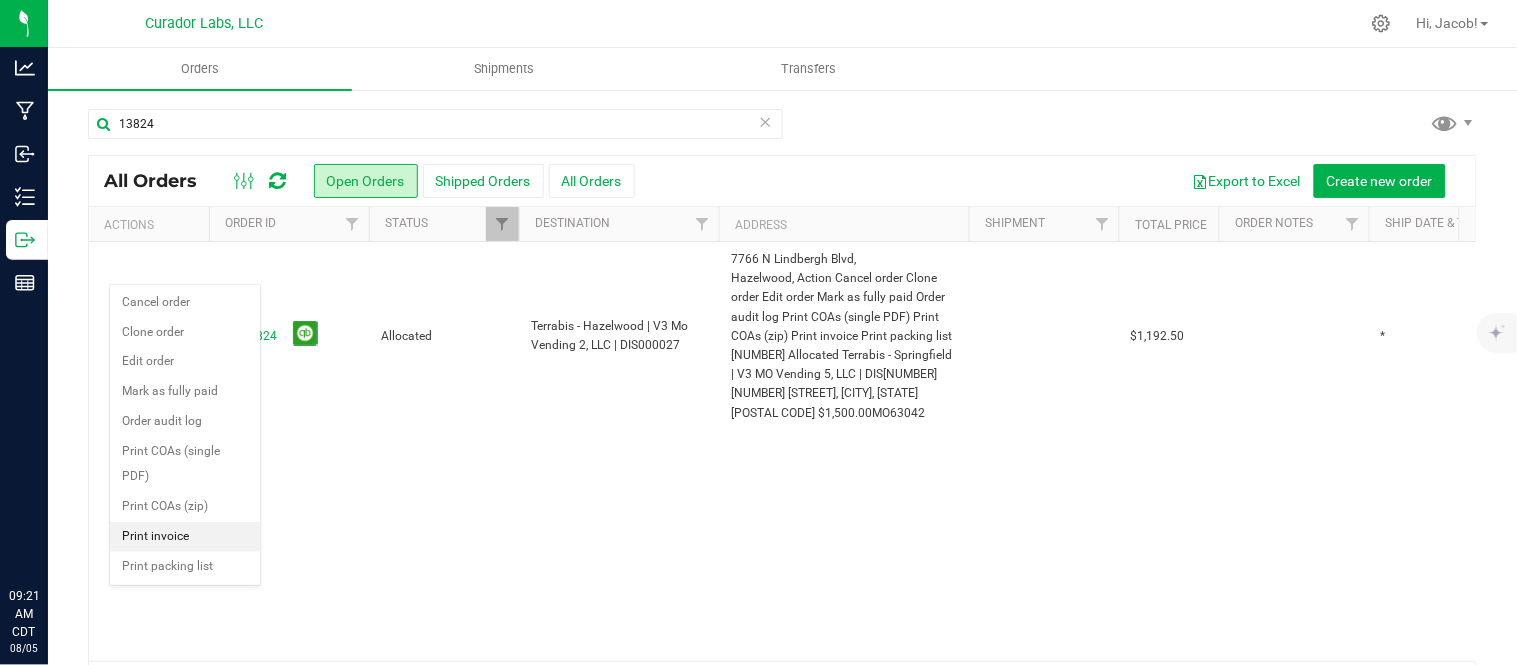 click on "Print invoice" at bounding box center [185, 537] 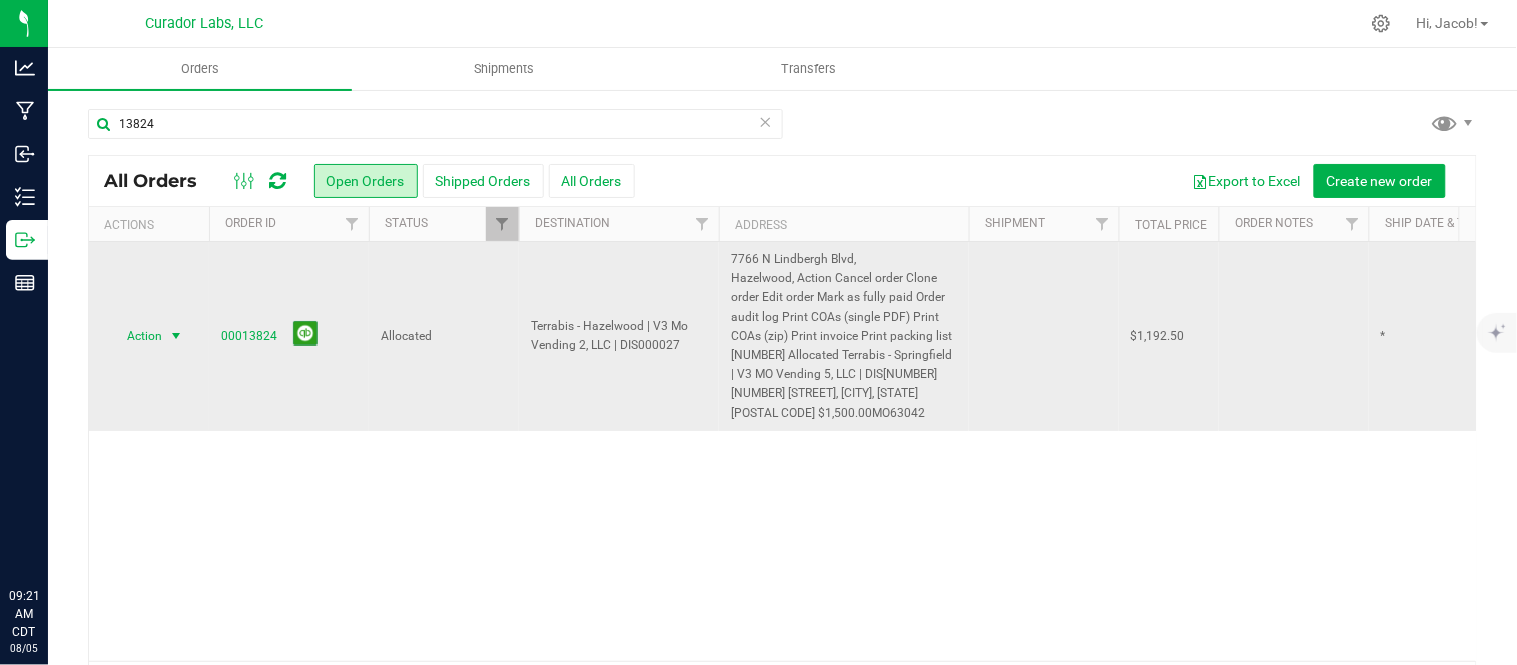 click at bounding box center (176, 336) 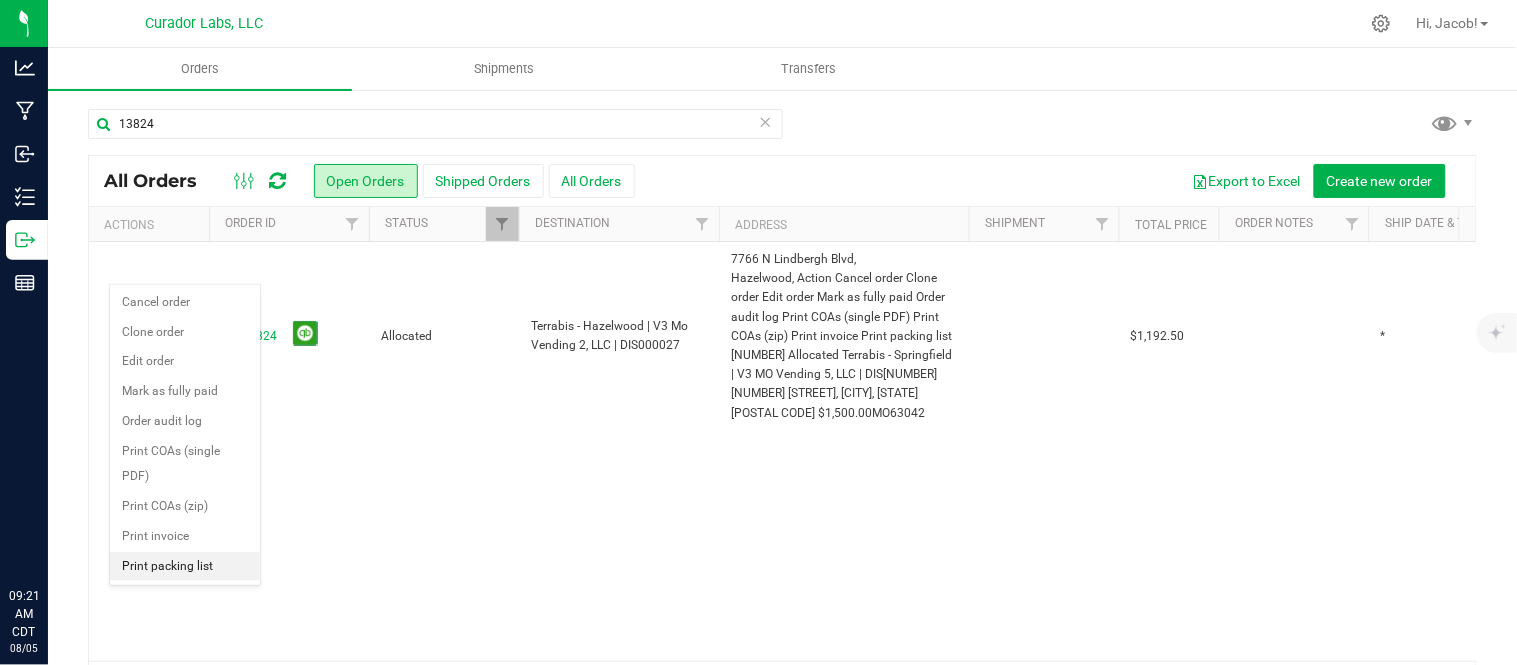 click on "Print packing list" at bounding box center [185, 567] 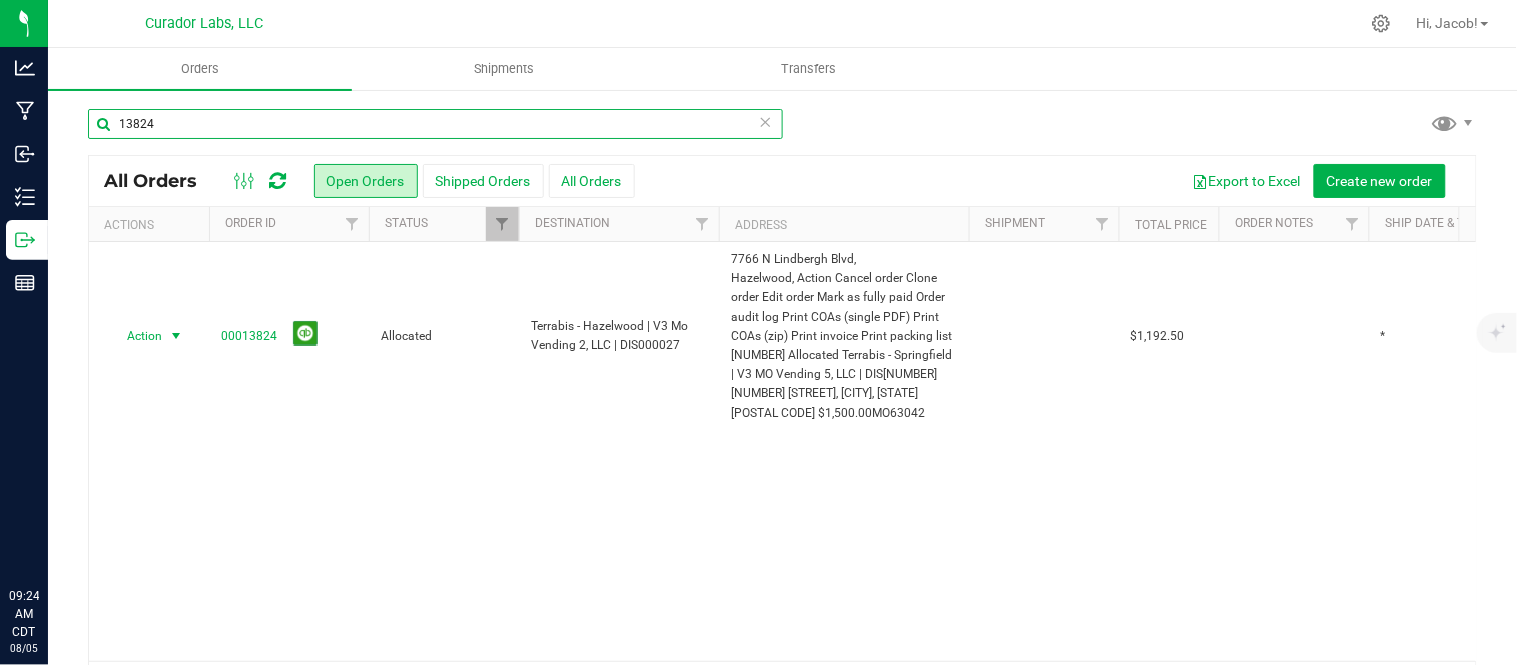 click on "13824" at bounding box center [435, 124] 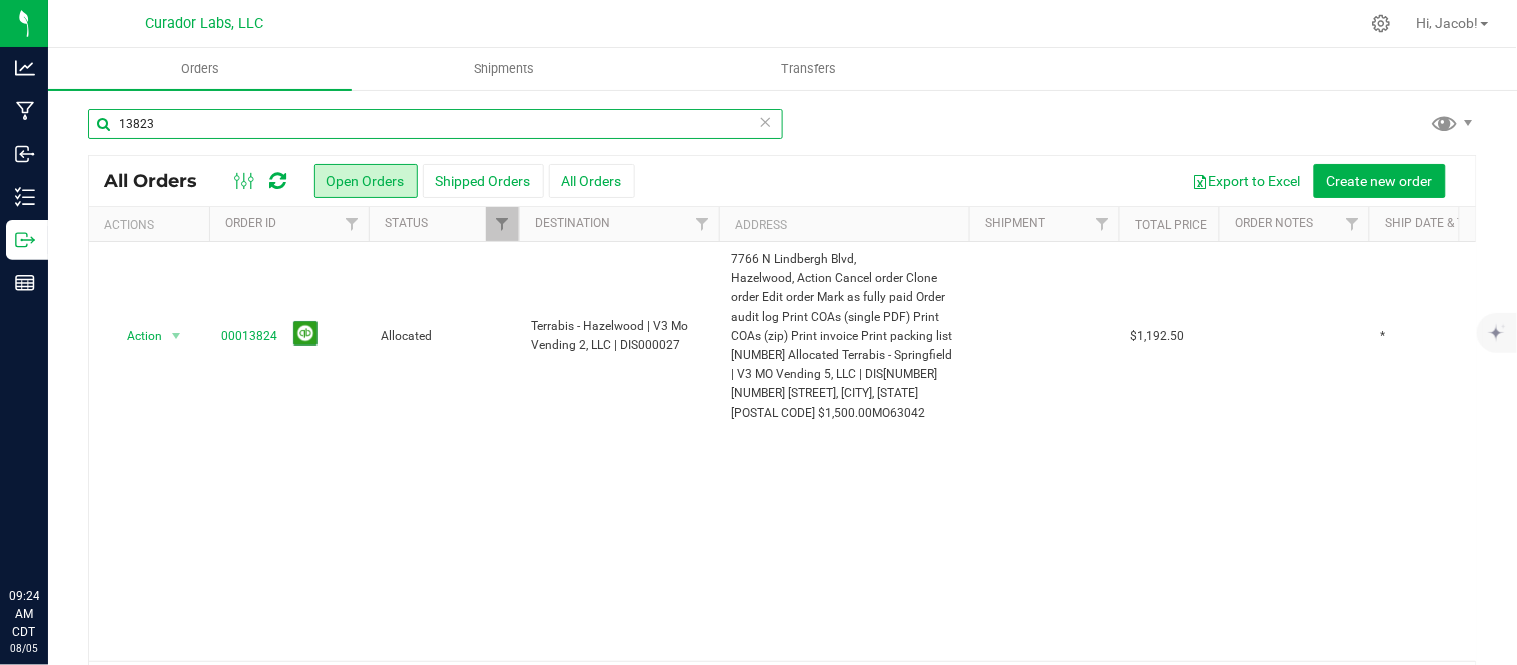 type on "13823" 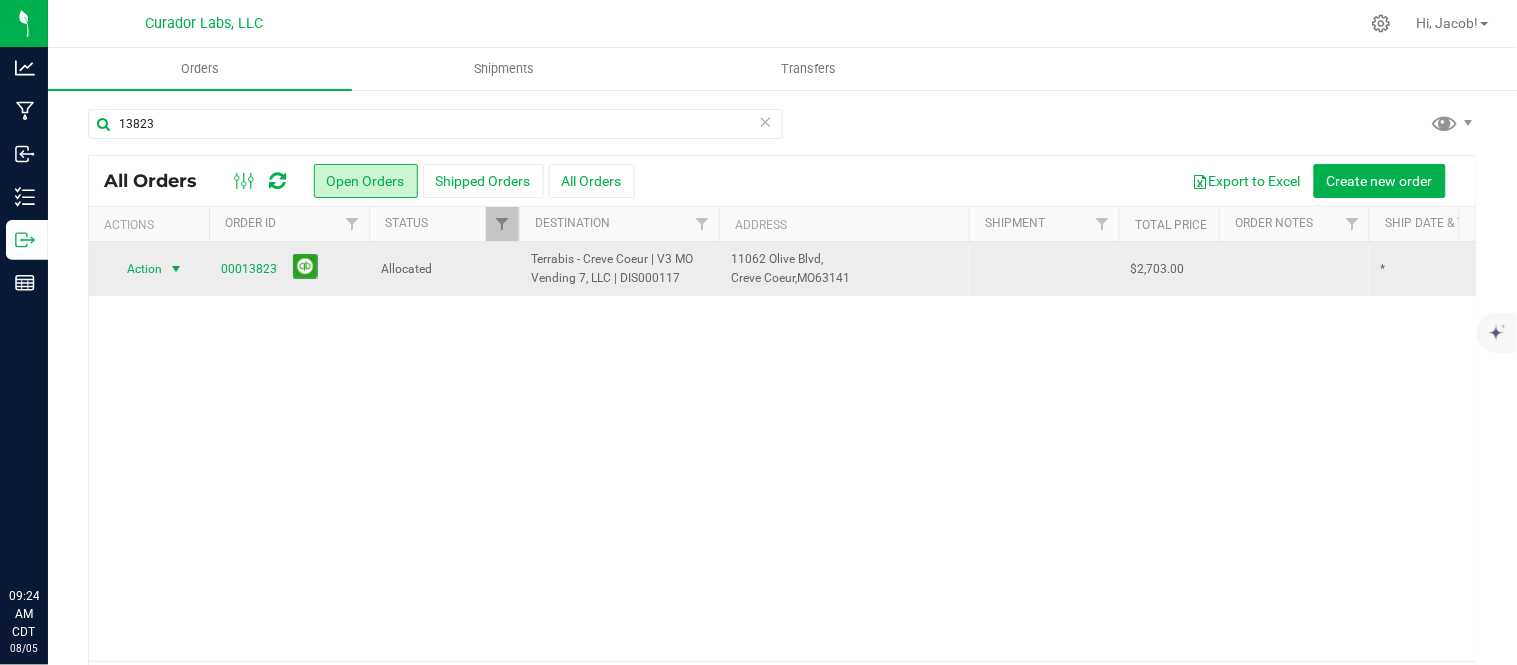 click at bounding box center (176, 269) 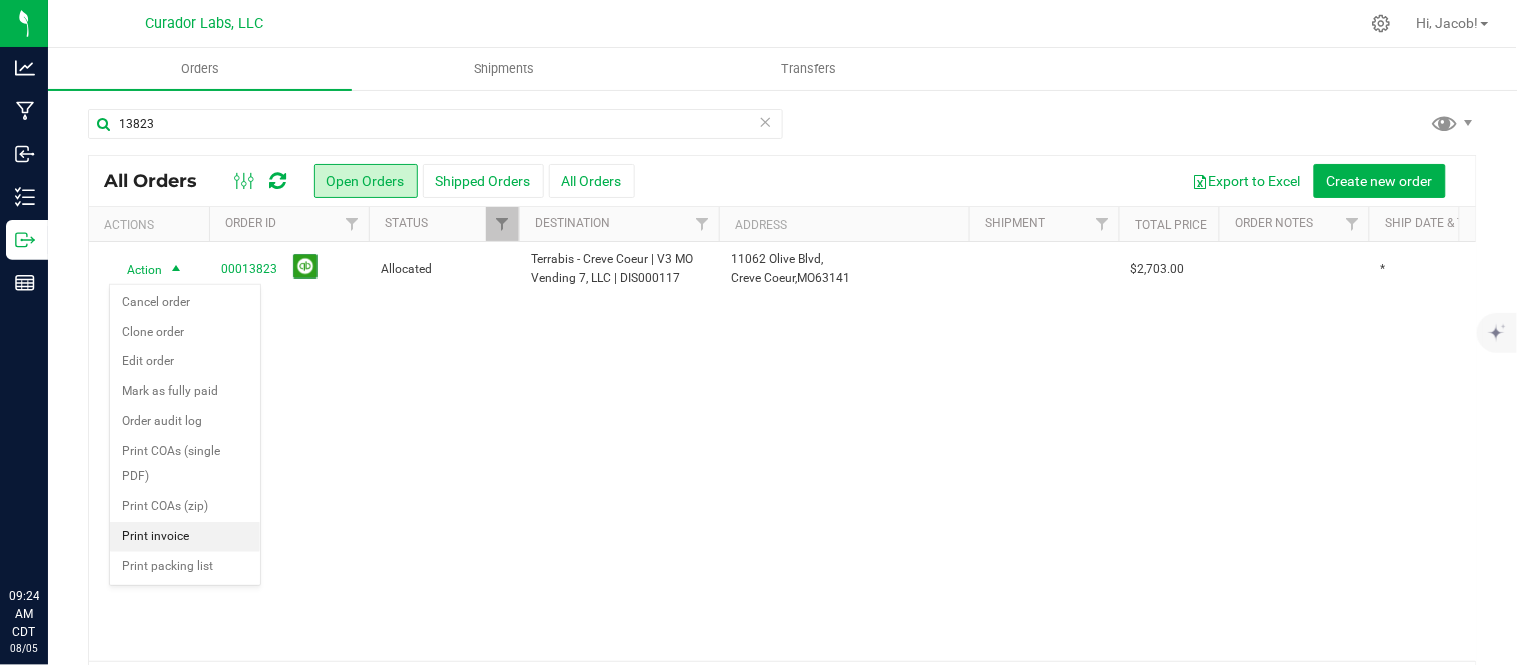 click on "Print invoice" at bounding box center (185, 537) 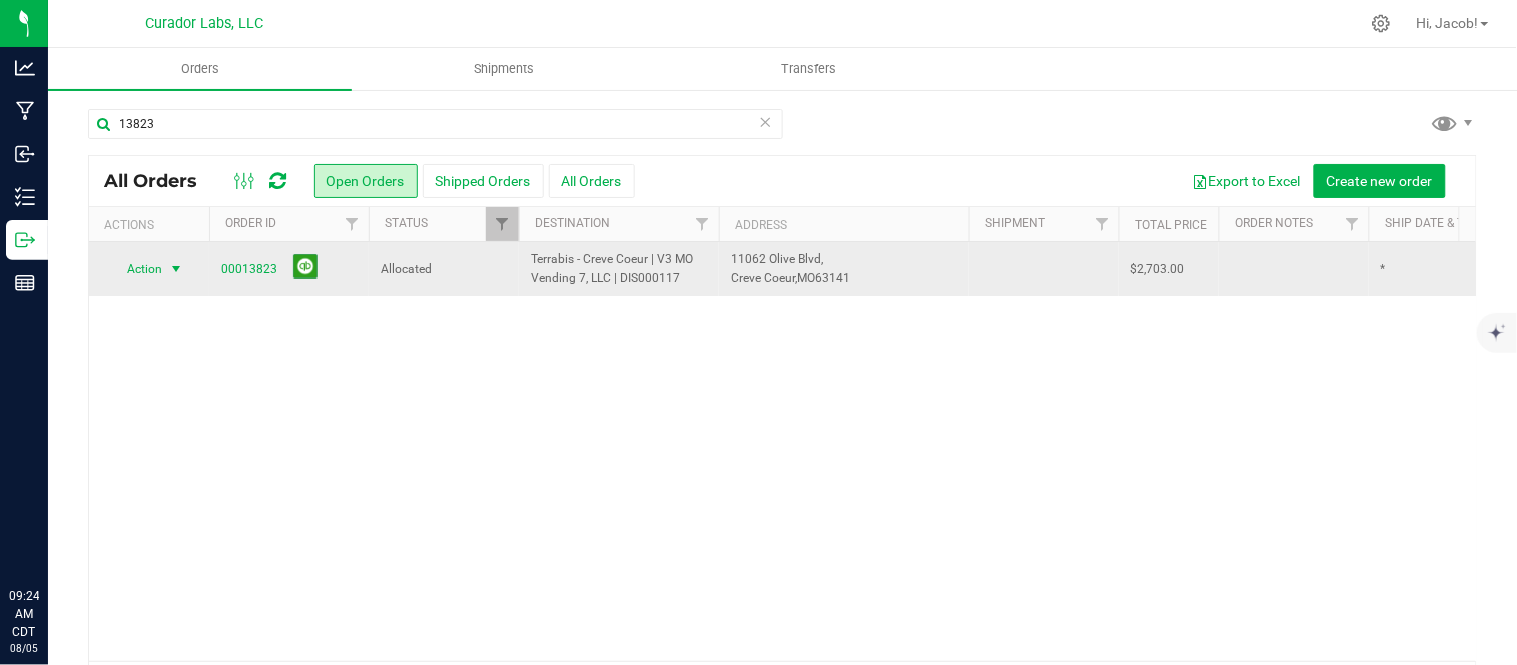 click at bounding box center (176, 269) 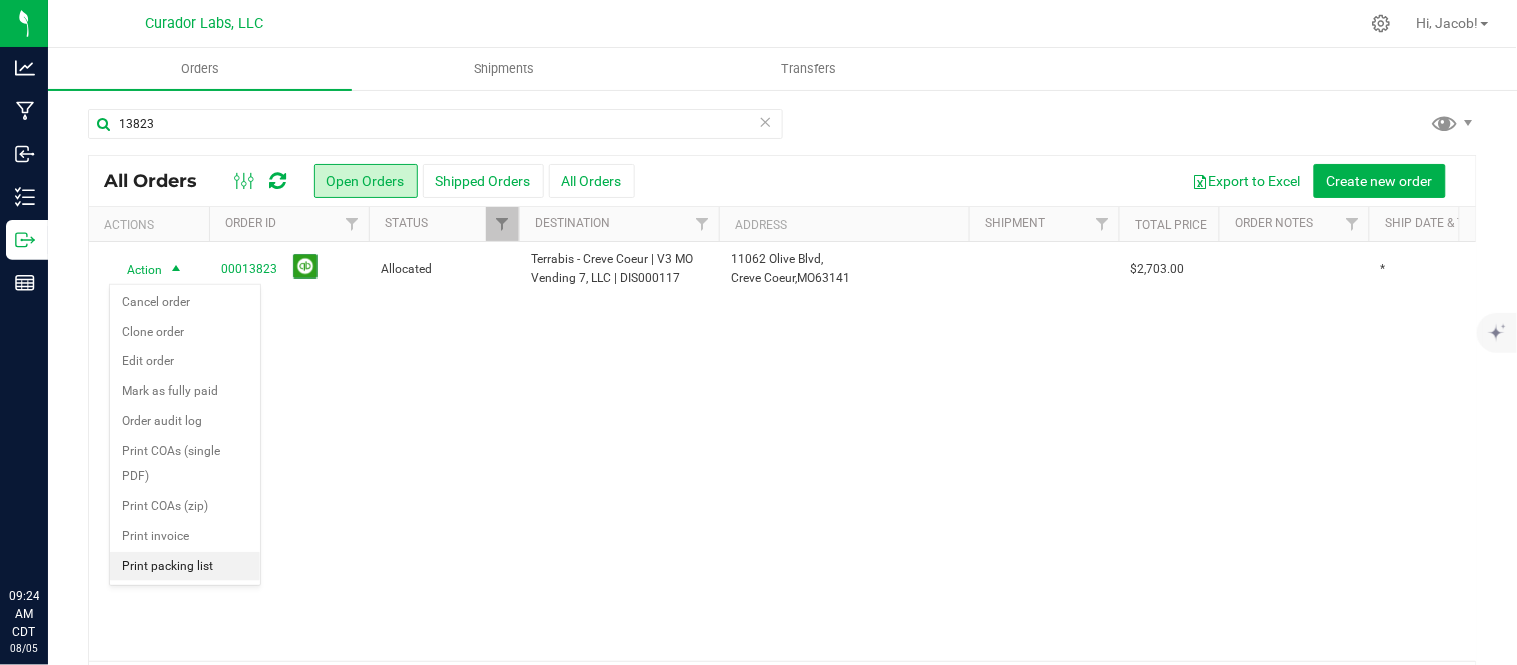 click on "Print packing list" at bounding box center (185, 567) 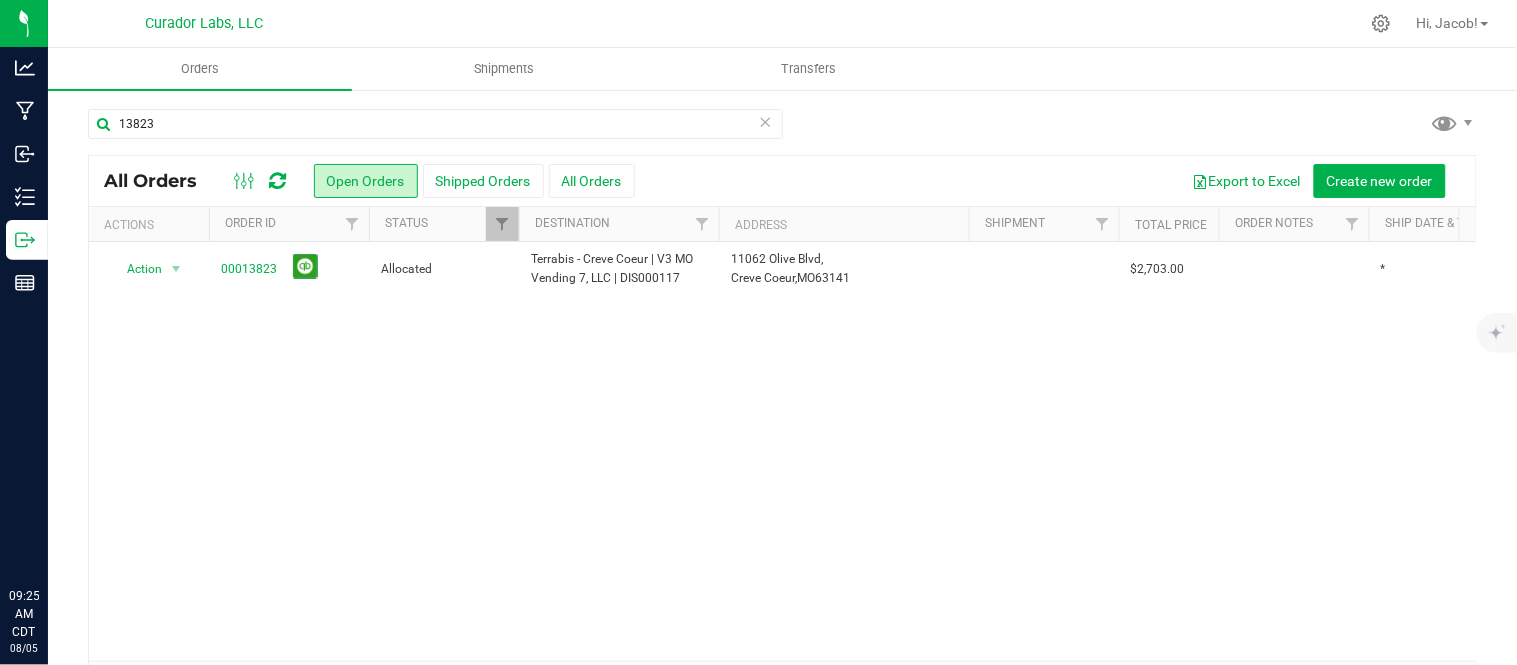 click at bounding box center (766, 121) 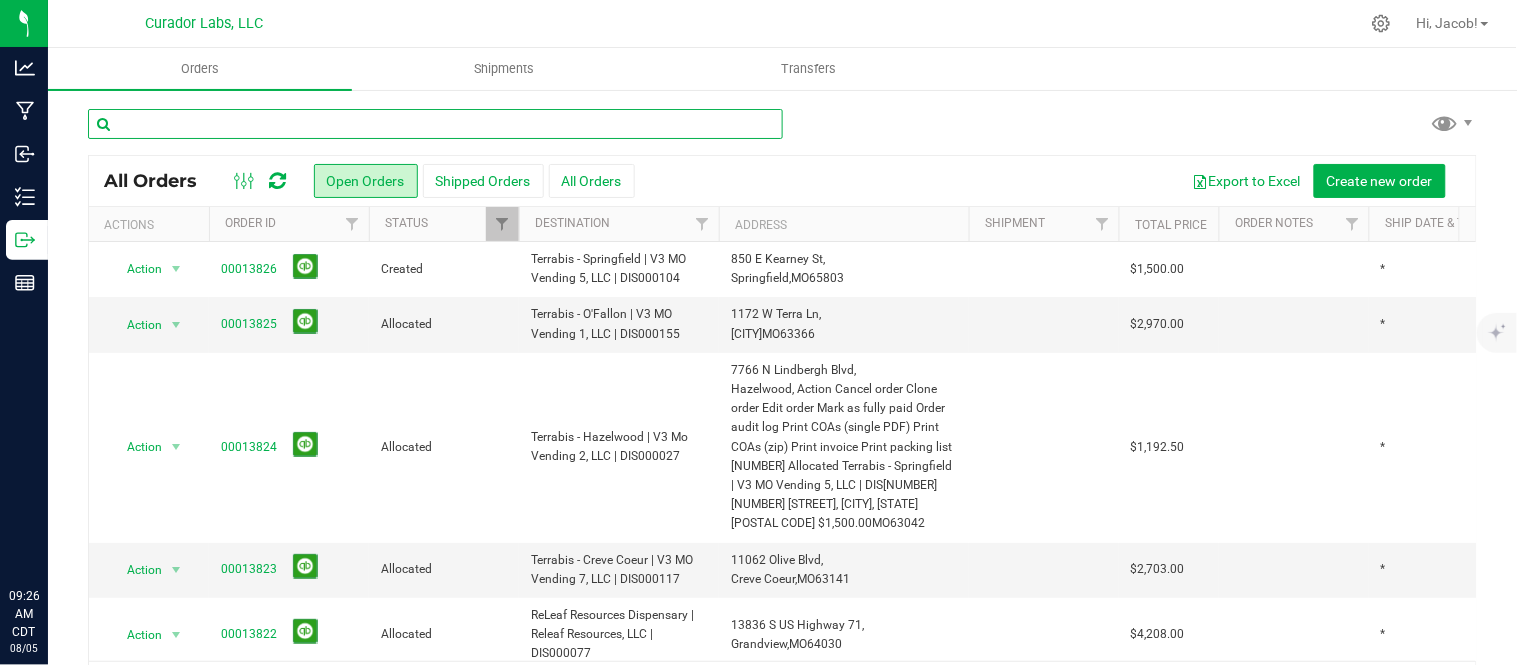 click at bounding box center [435, 124] 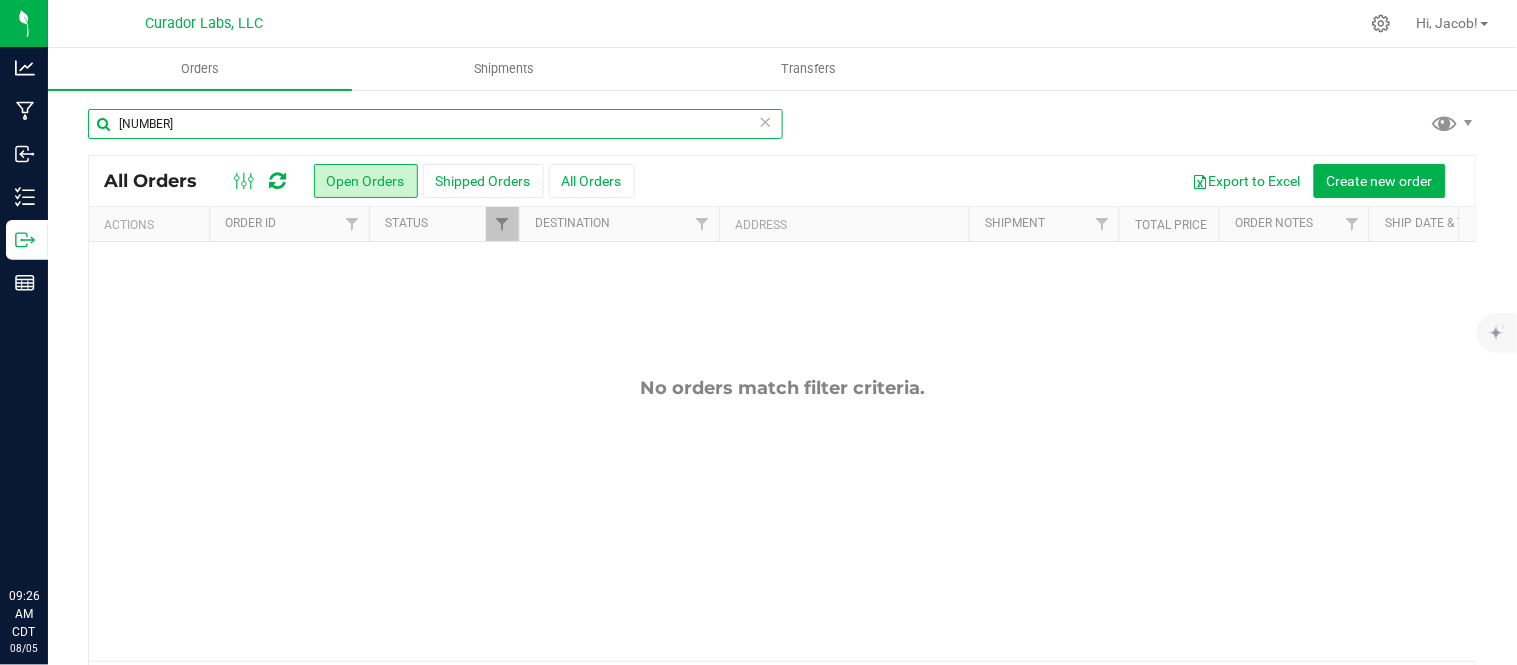 drag, startPoint x: 170, startPoint y: 130, endPoint x: 126, endPoint y: 135, distance: 44.28318 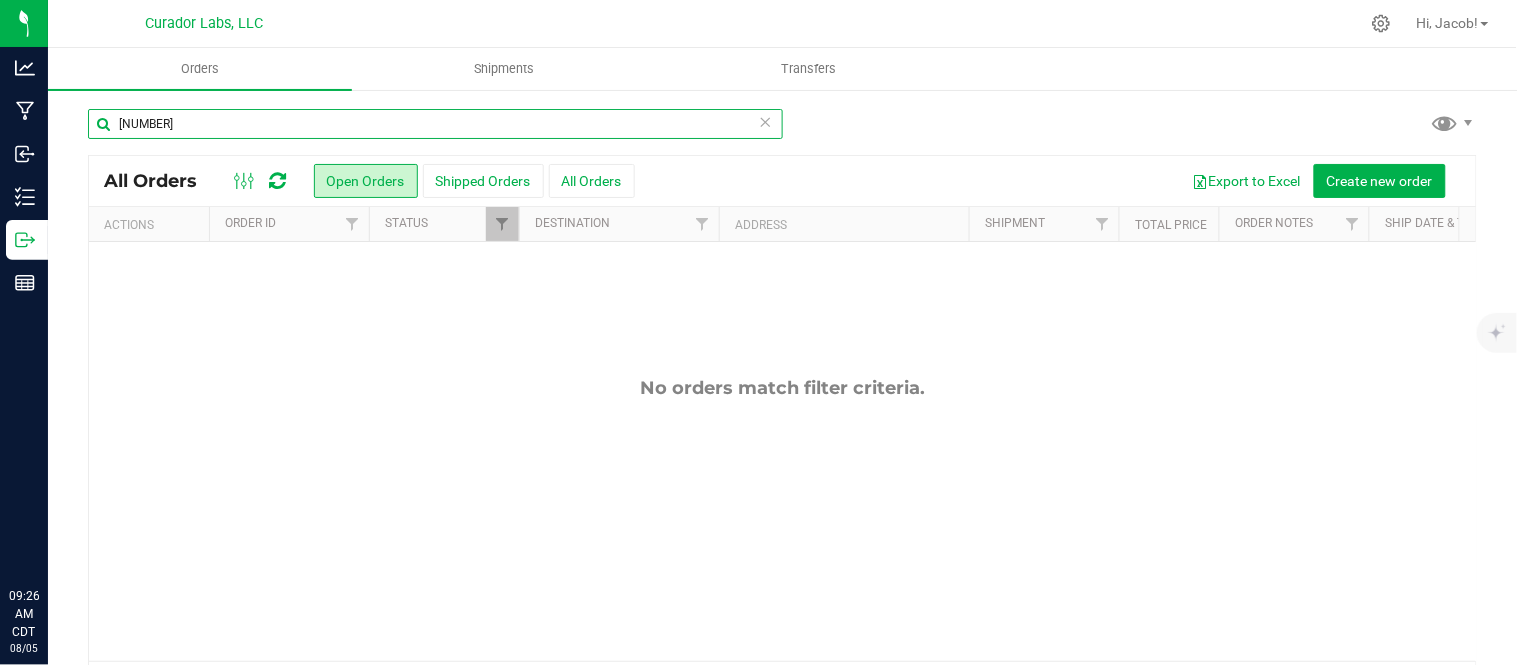 click on "16823" at bounding box center (435, 124) 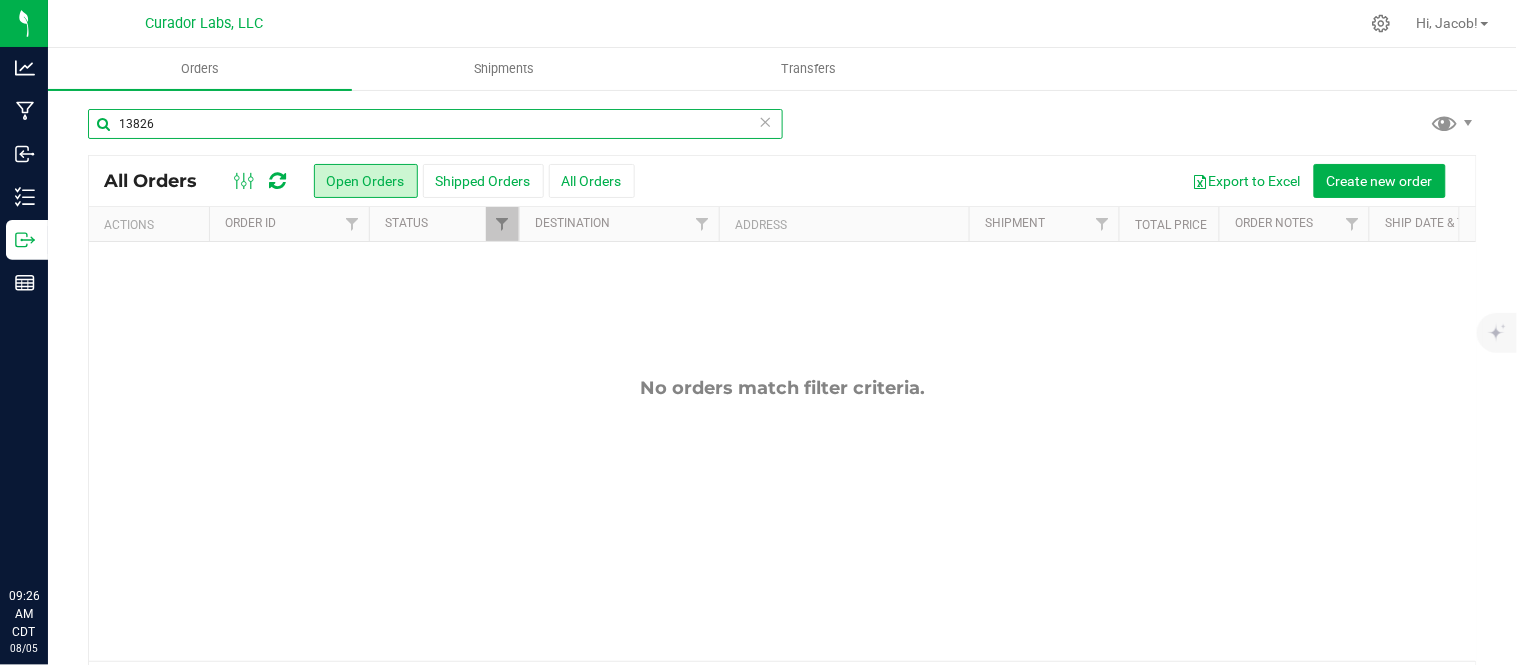 type on "13826" 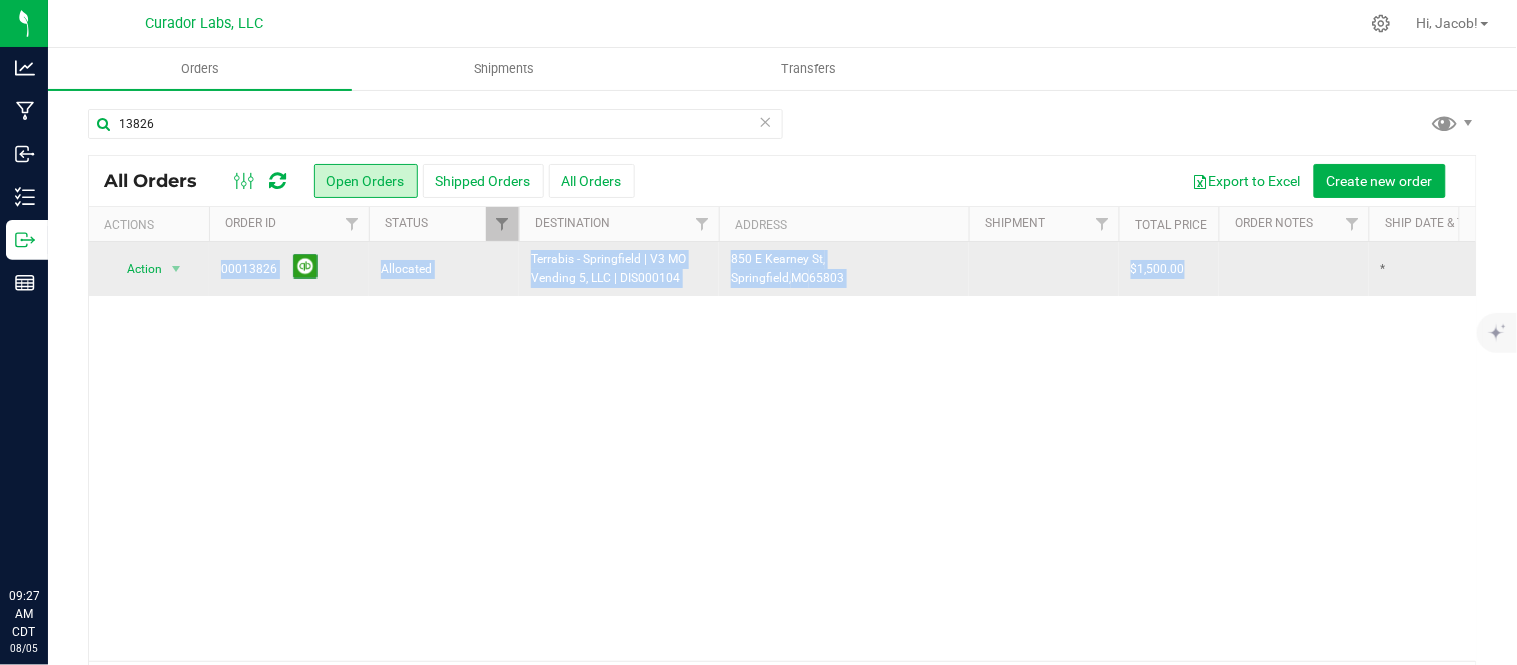 drag, startPoint x: 1238, startPoint y: 283, endPoint x: 204, endPoint y: 258, distance: 1034.3021 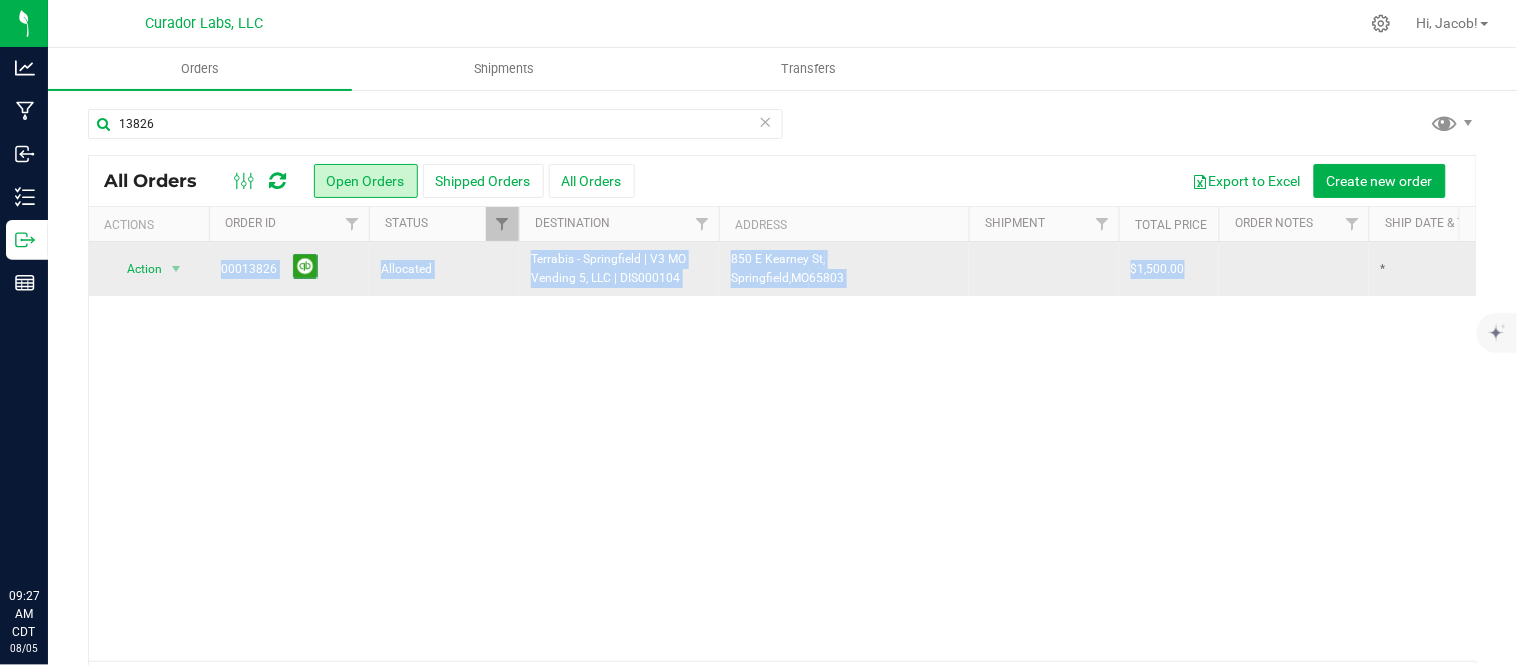 click on "Action Action Cancel order Clone order Edit order Mark as fully paid Order audit log Print COAs (single PDF) Print COAs (zip) Print invoice Print packing list
00013826
Allocated
Terrabis - Springfield | V3 MO Vending 5, LLC | DIS000104
850 E Kearney St,
Springfield,
MO
65803
$1,500.00     *  Aug 5, 2025 07:48:31 CDT
Matt Wolf
5" at bounding box center (1079, 269) 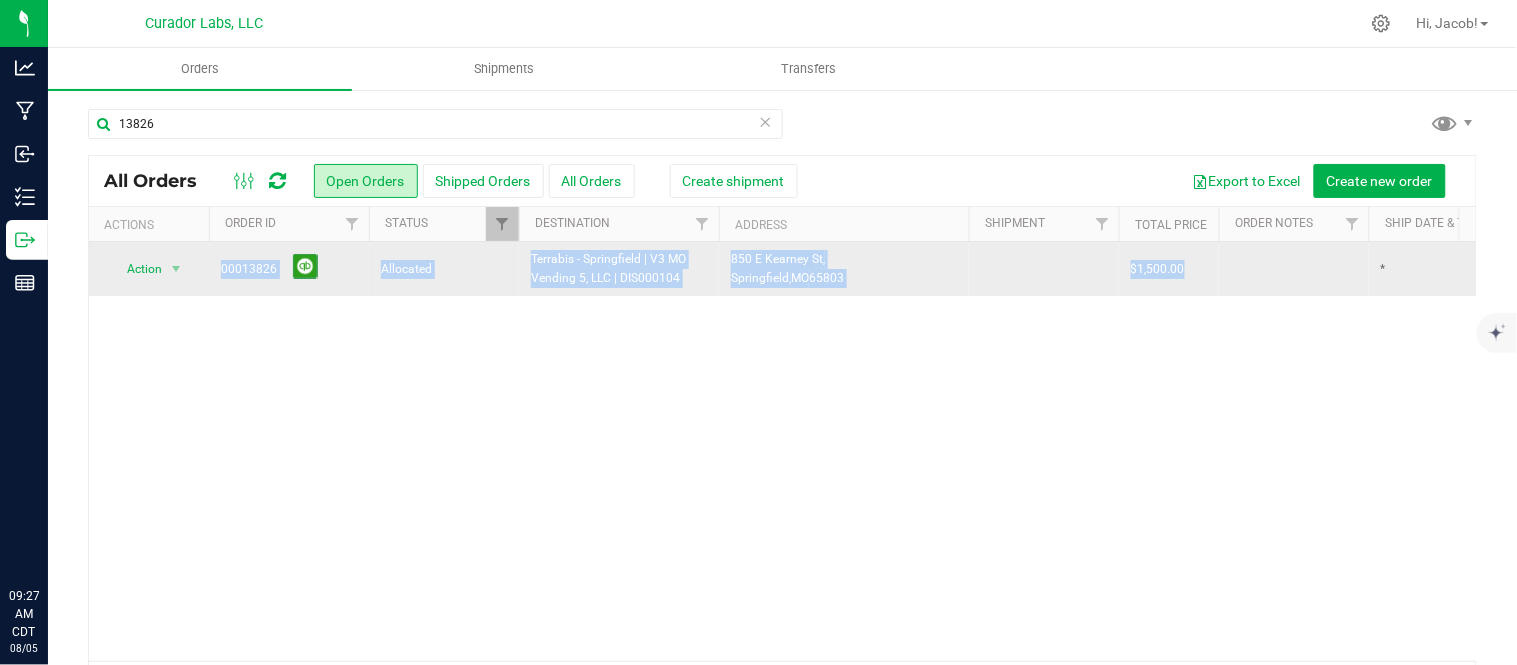 copy on "Action Cancel order Clone order Edit order Mark as fully paid Order audit log Print COAs (single PDF) Print COAs (zip) Print invoice Print packing list
00013826
Allocated
Terrabis - Springfield | V3 MO Vending 5, LLC | DIS000104
850 E Kearney St,
Springfield,
MO
65803
$1,500.00" 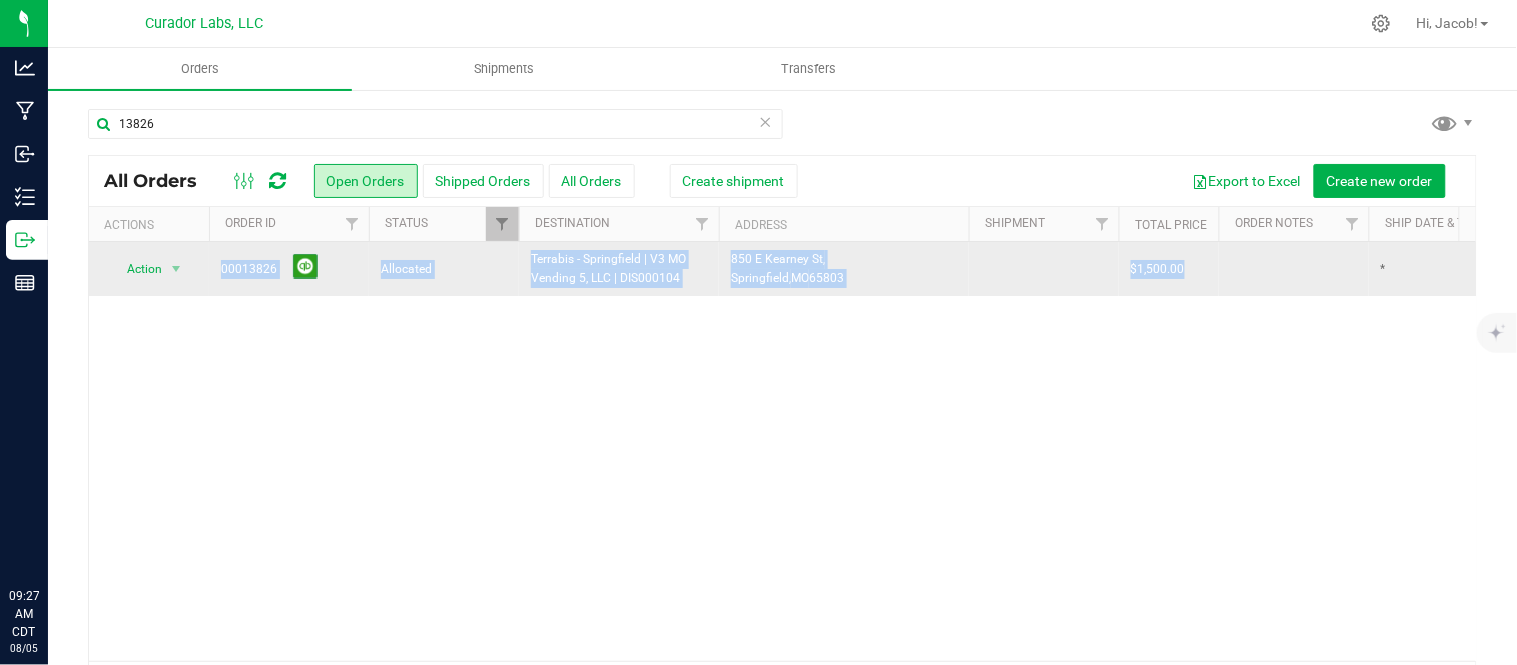 click on "Action Action Cancel order Clone order Edit order Mark as fully paid Order audit log Print COAs (single PDF) Print COAs (zip) Print invoice Print packing list" at bounding box center [149, 269] 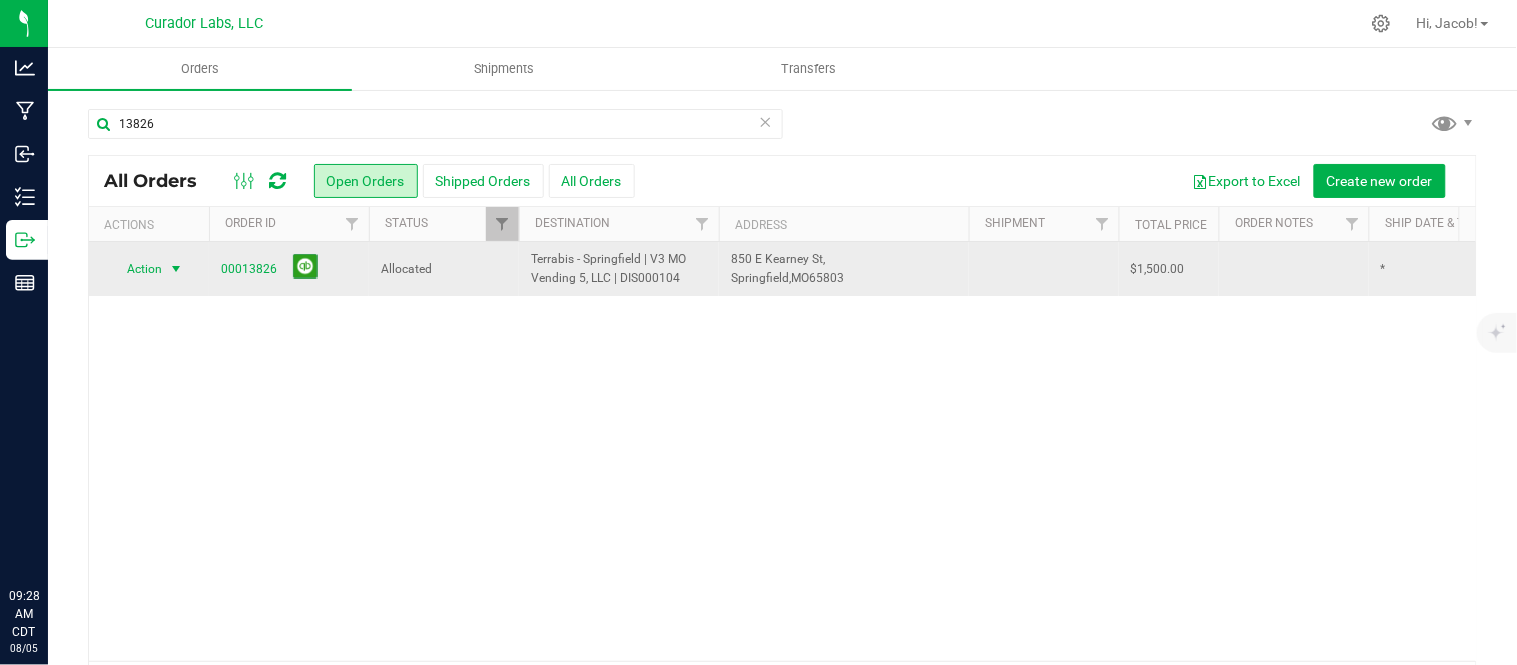 click at bounding box center (176, 269) 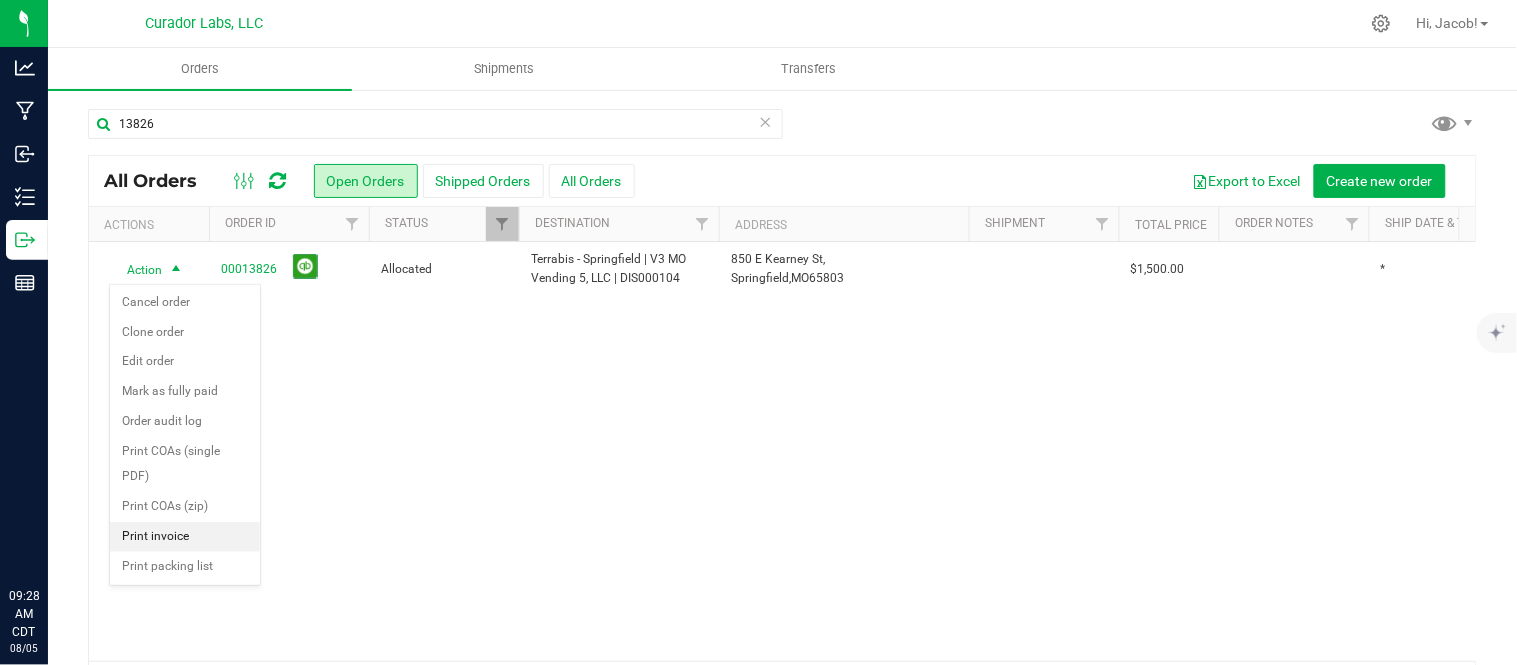 click on "Print invoice" at bounding box center [185, 537] 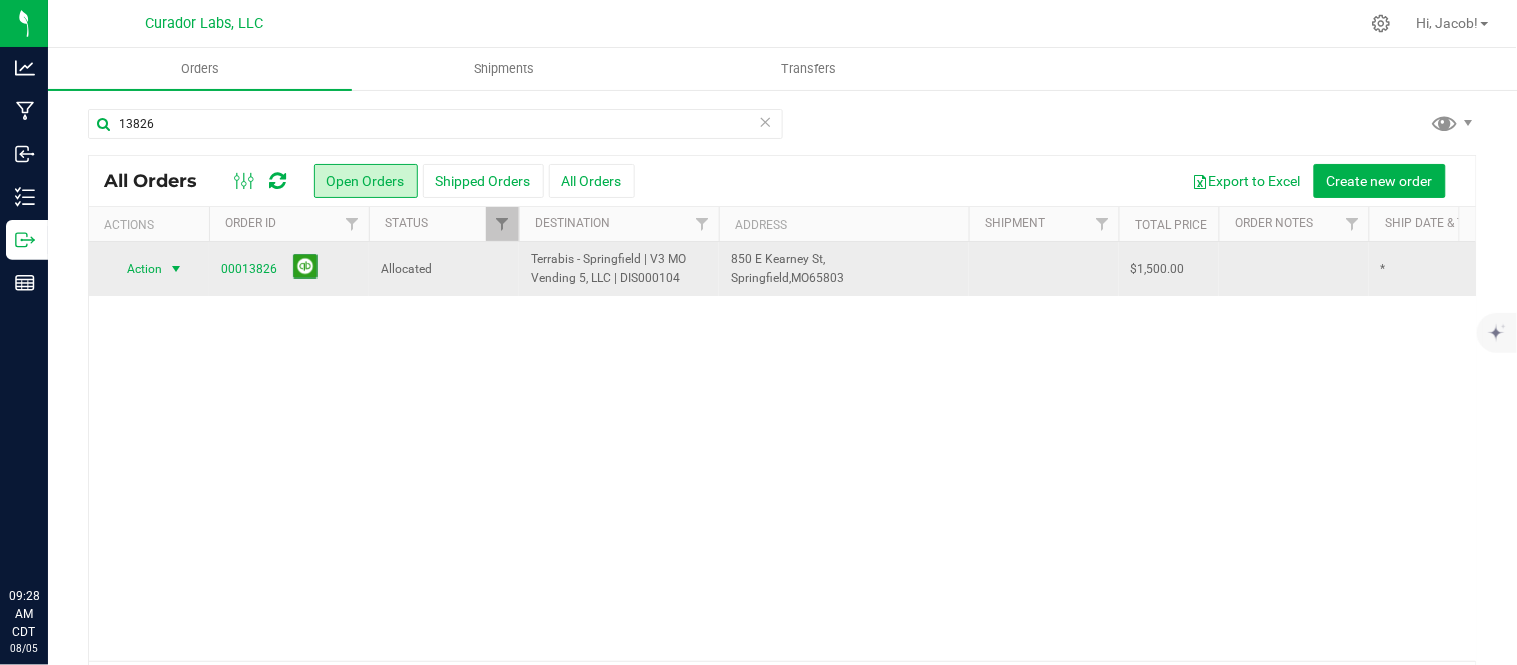 click on "Action" at bounding box center (136, 269) 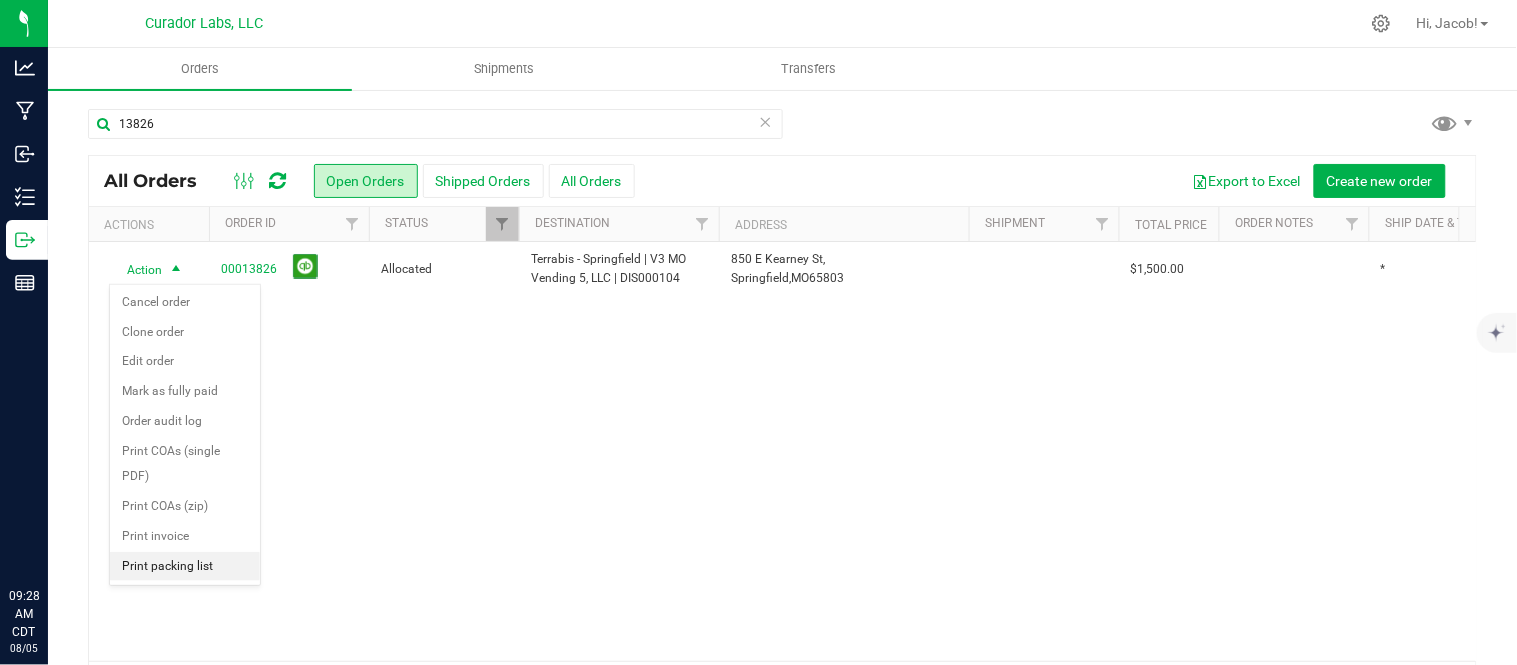 click on "Print packing list" at bounding box center (185, 567) 